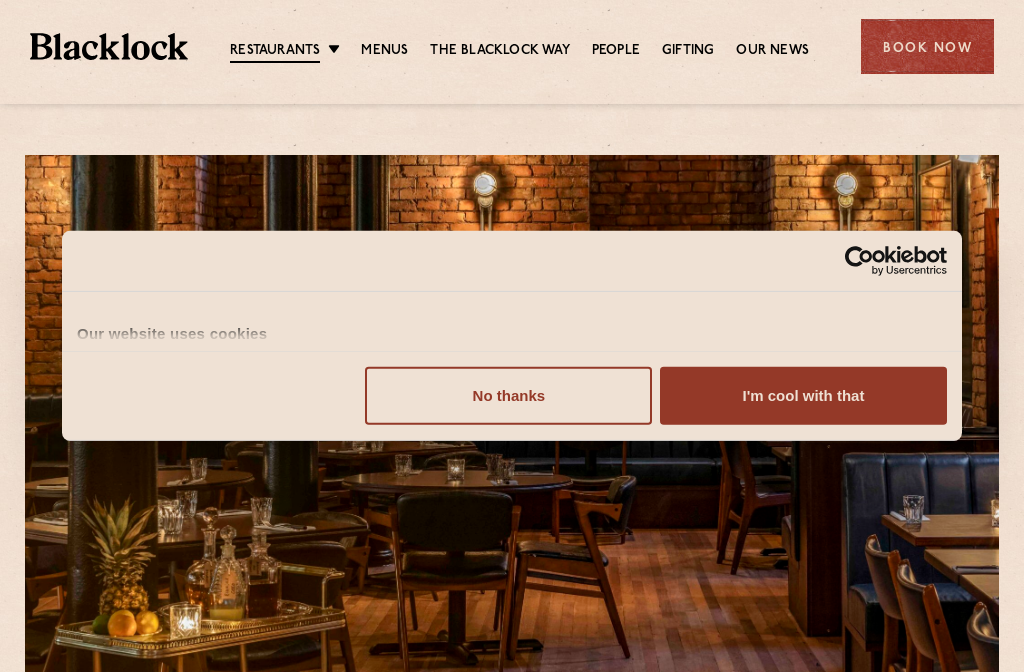 scroll, scrollTop: 0, scrollLeft: 0, axis: both 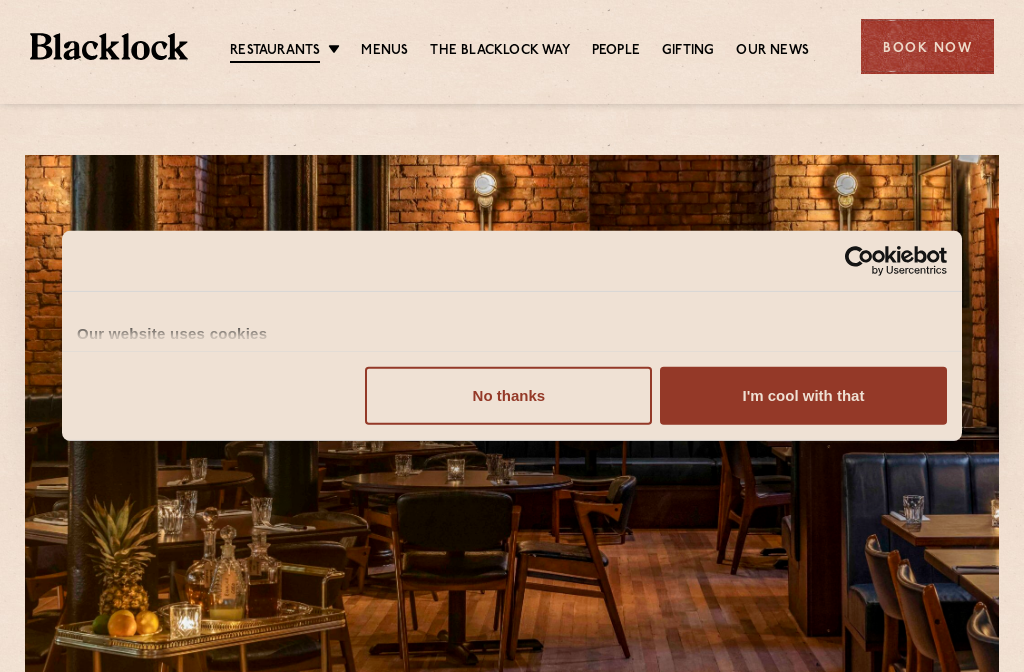 click on "No thanks" at bounding box center (508, 396) 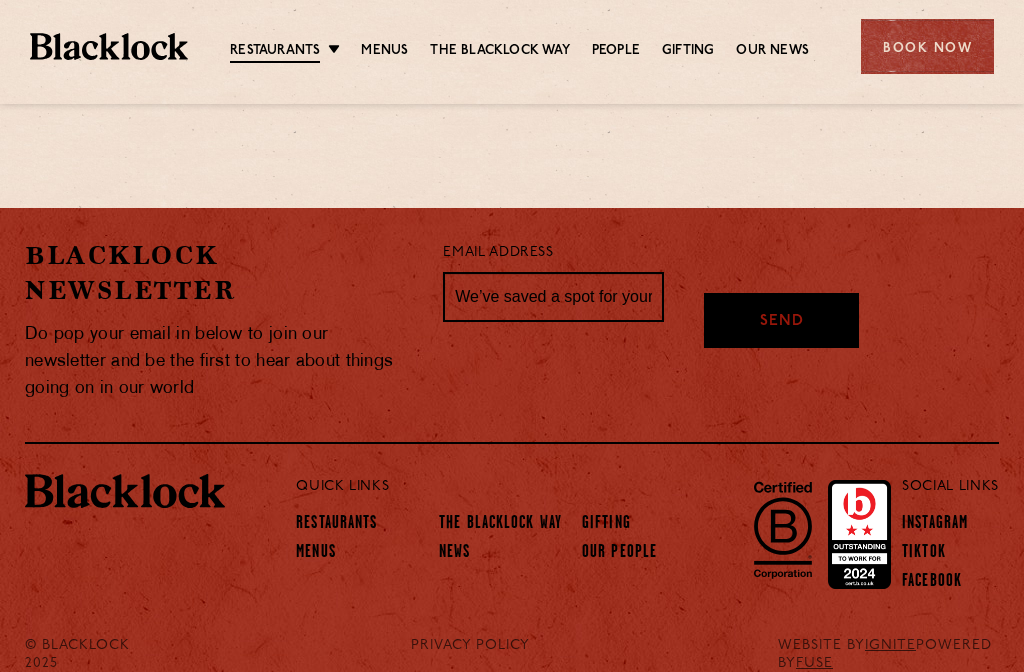 scroll, scrollTop: 1775, scrollLeft: 0, axis: vertical 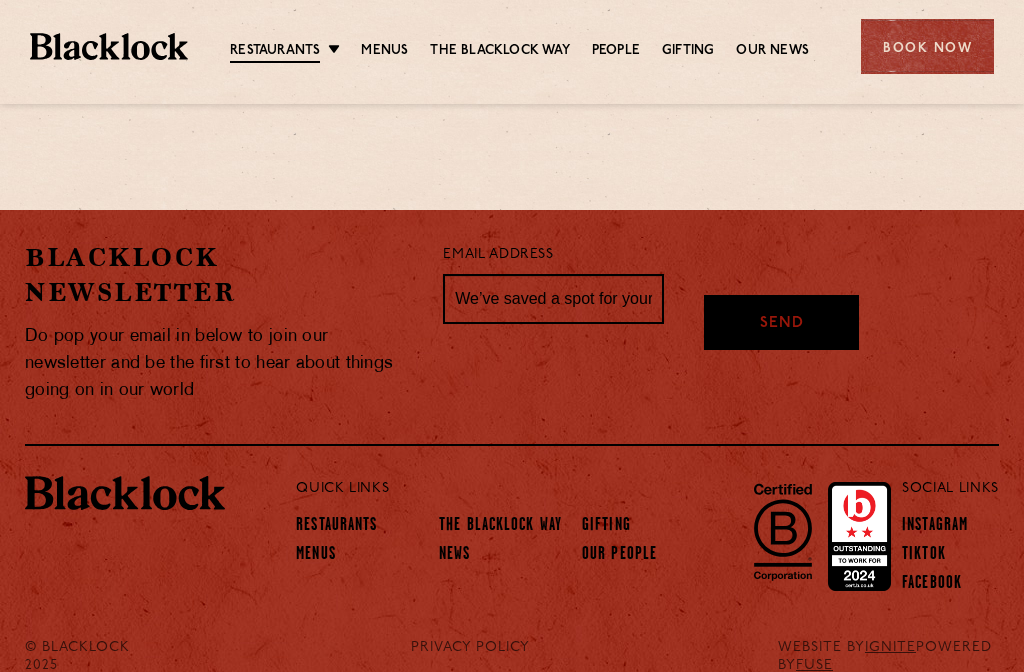 click on "Menus" 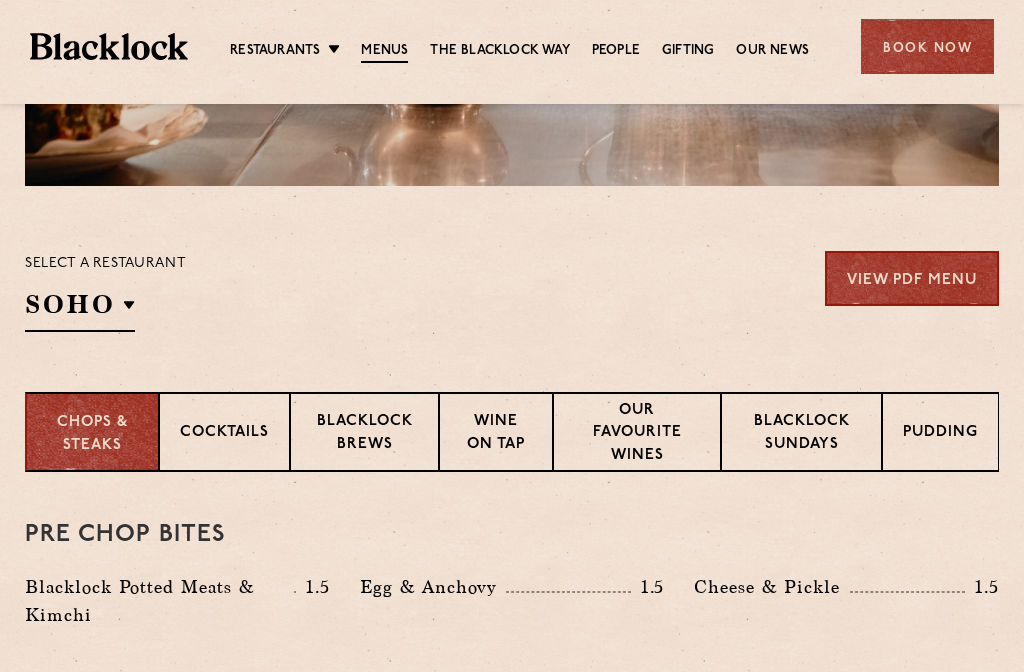 scroll, scrollTop: 533, scrollLeft: 0, axis: vertical 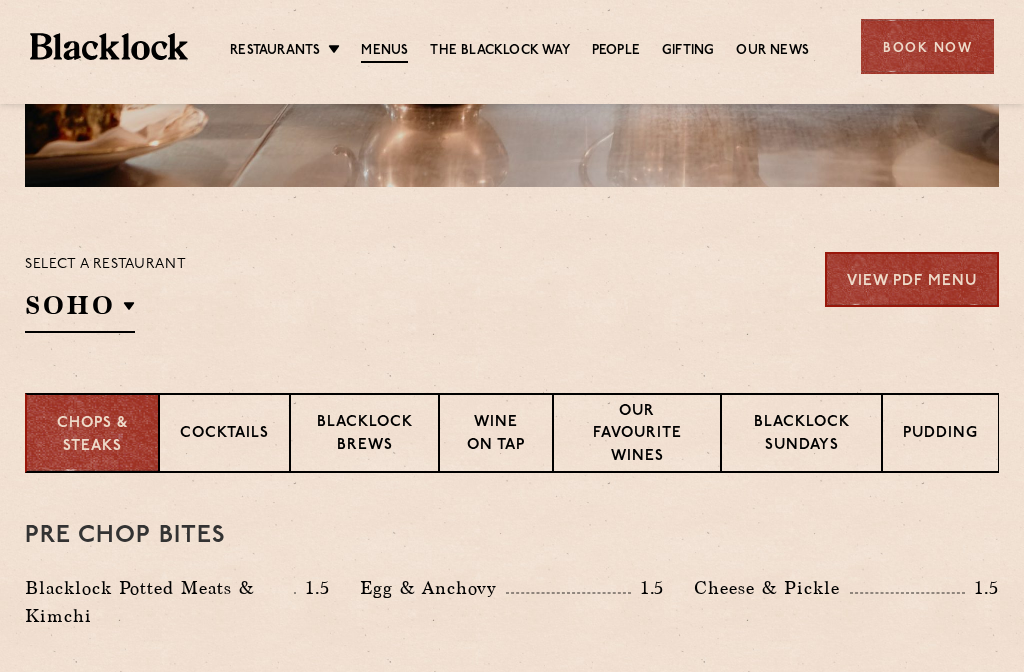 click on "SOHO" at bounding box center (80, 310) 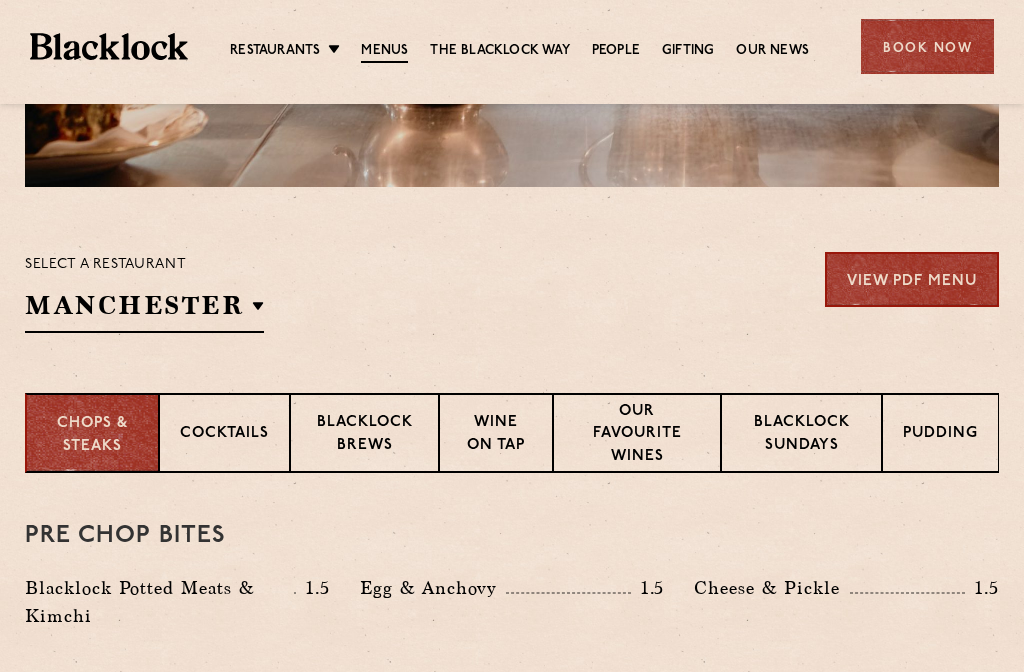 click on "Select a restaurant Manchester Soho Birmingham City Shoreditch Covent Garden Canary Wharf Manchester   View PDF Menu   View PDF Menu   View PDF Menu   View PDF Menu   View PDF Menu   View PDF Menu   View PDF Menu" at bounding box center (512, 292) 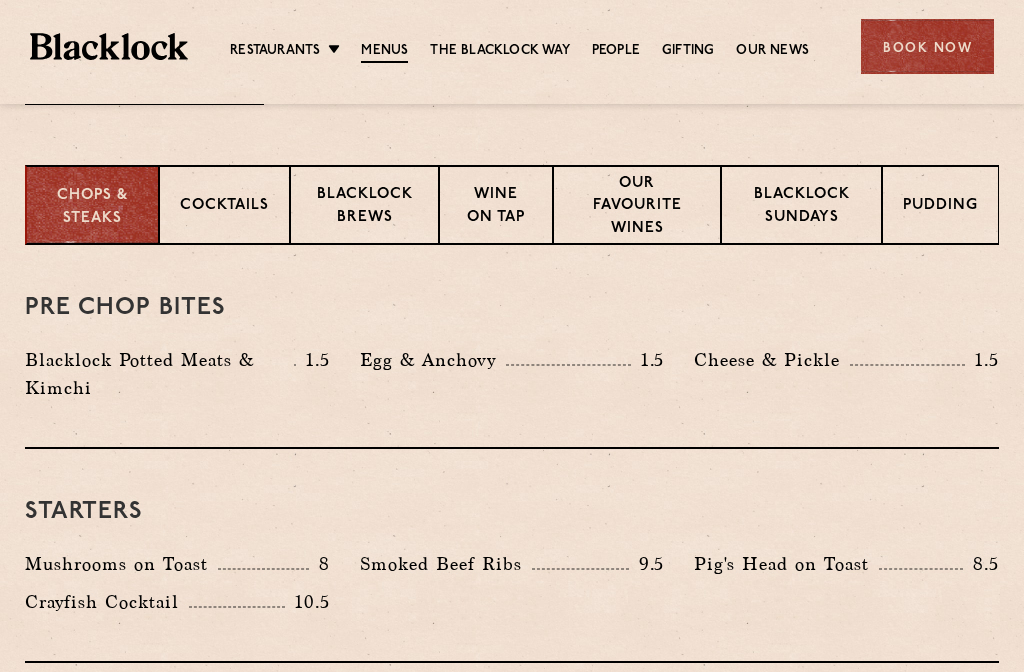 scroll, scrollTop: 762, scrollLeft: 0, axis: vertical 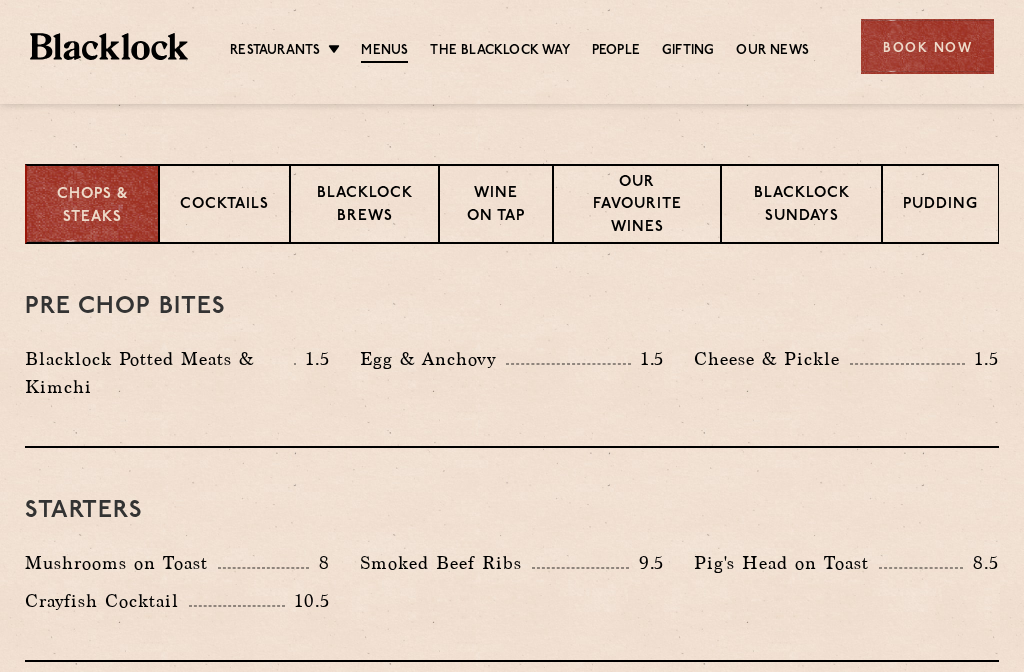 click on "Blacklock Sundays" at bounding box center (801, 206) 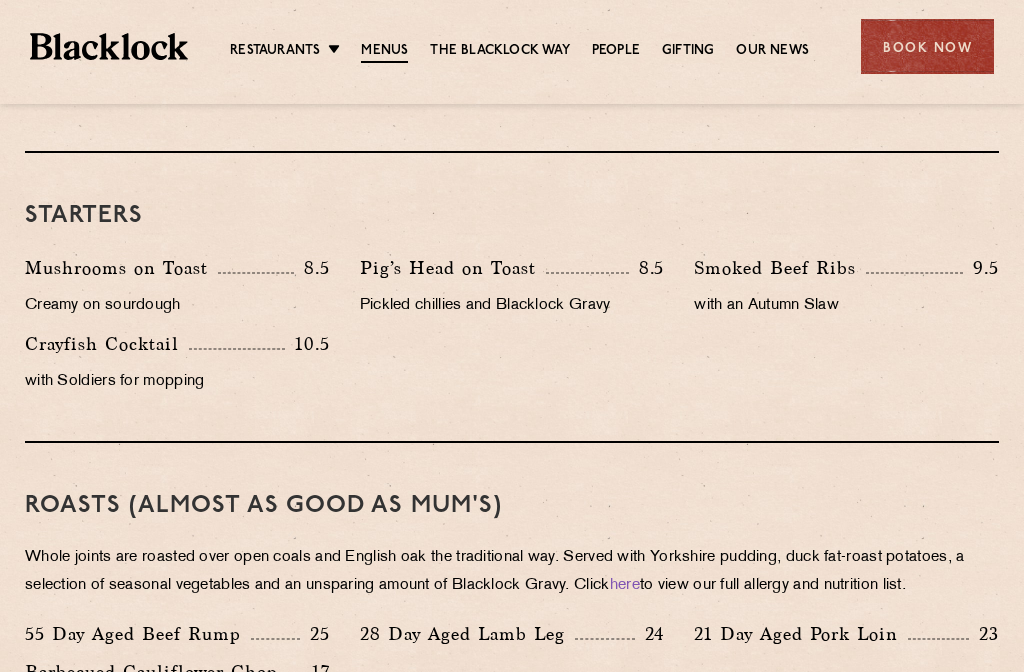 scroll, scrollTop: 1169, scrollLeft: 0, axis: vertical 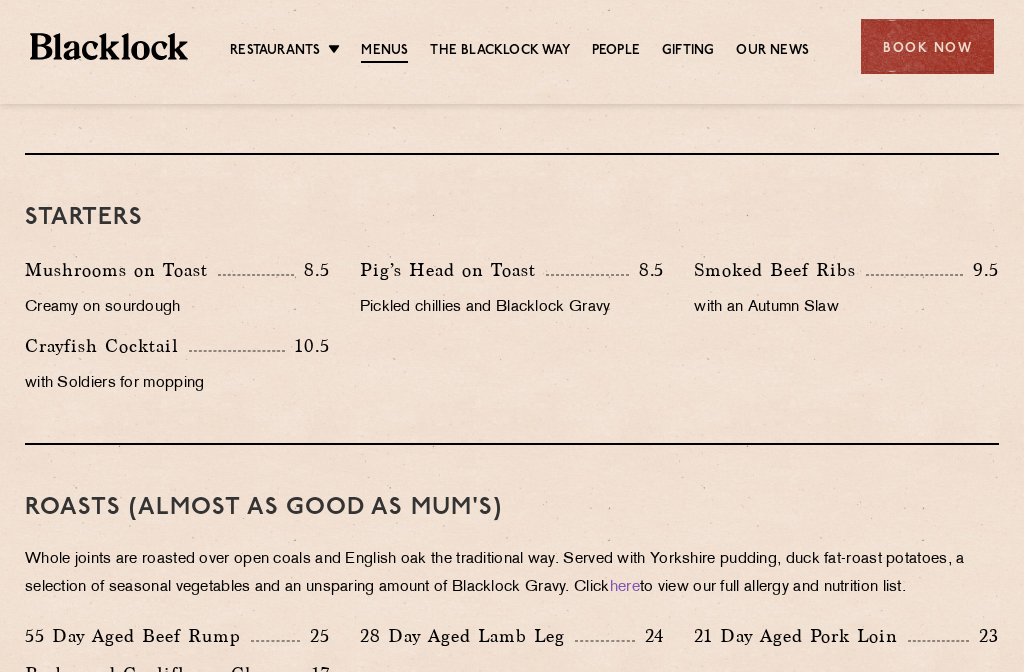 click on "The Blacklock Way" at bounding box center [499, 51] 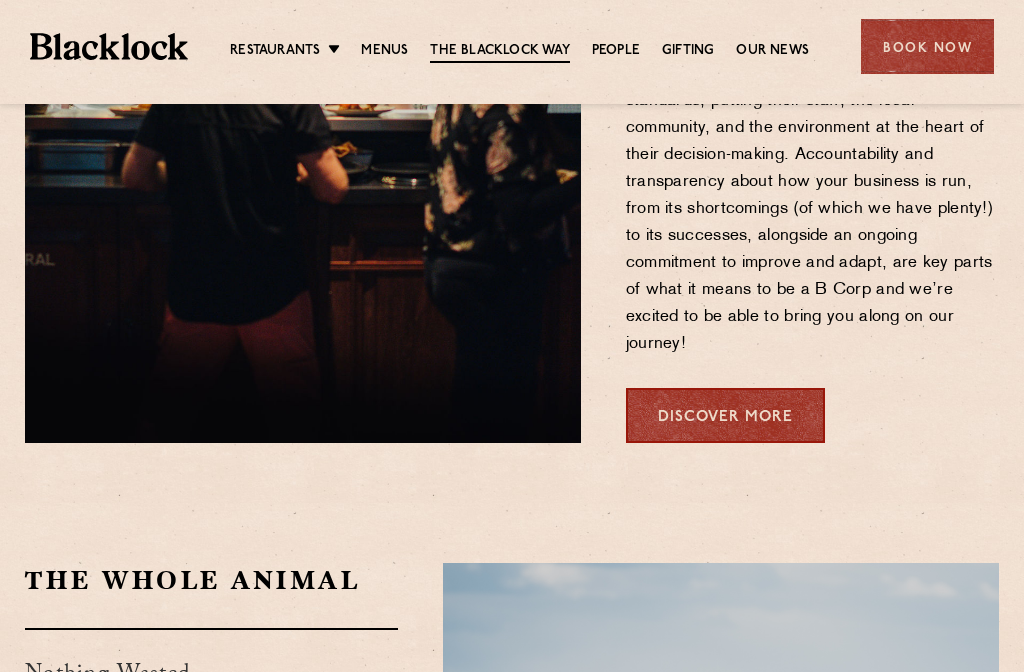 scroll, scrollTop: 1259, scrollLeft: 0, axis: vertical 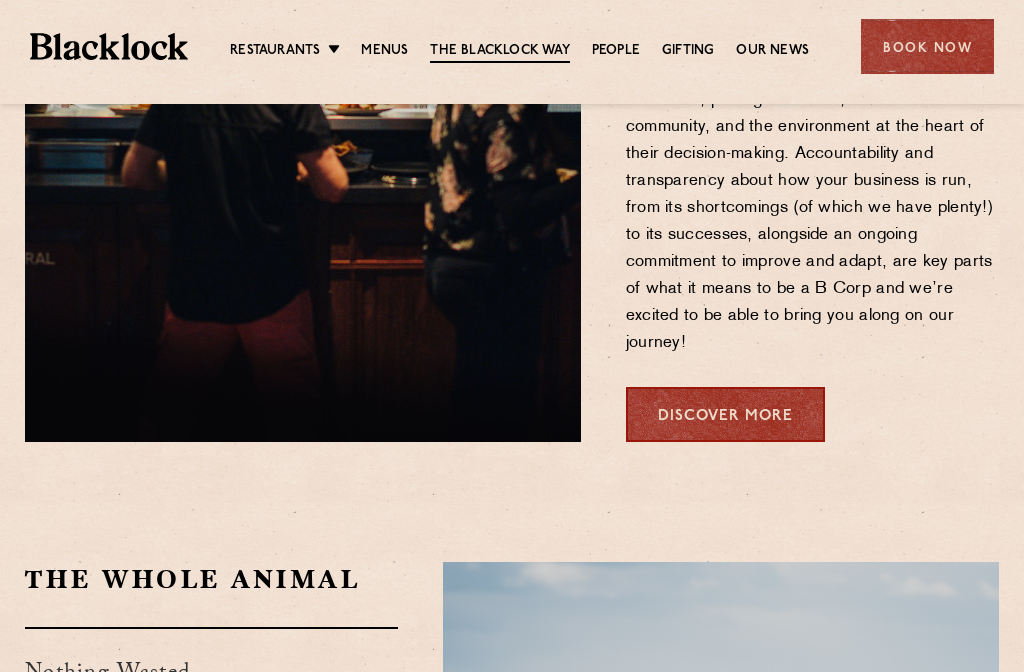 click on "Discover More" at bounding box center [725, 414] 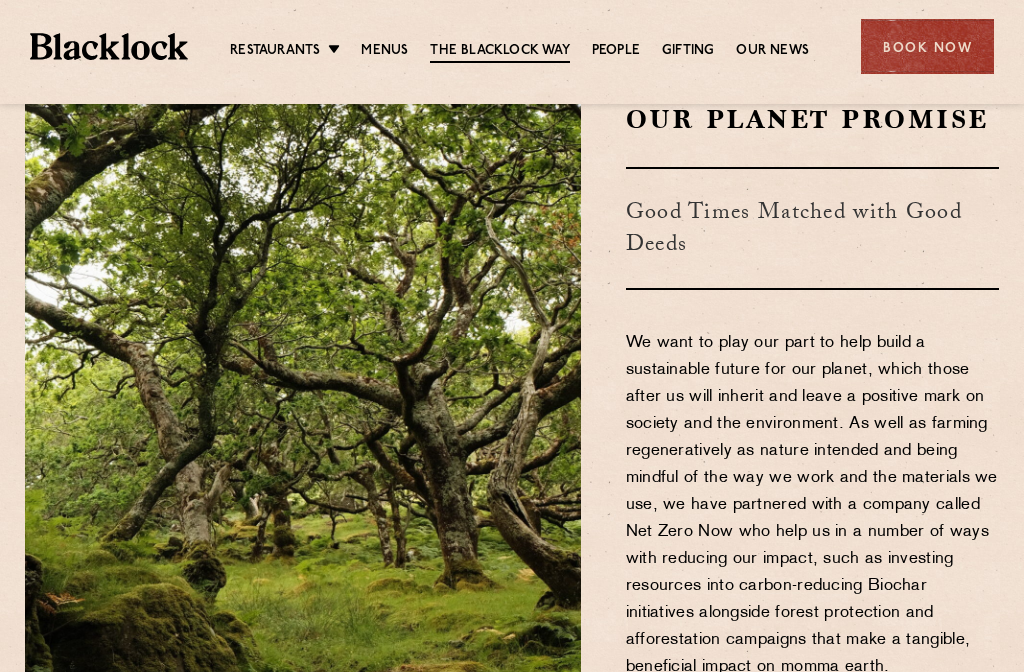 scroll, scrollTop: 2340, scrollLeft: 0, axis: vertical 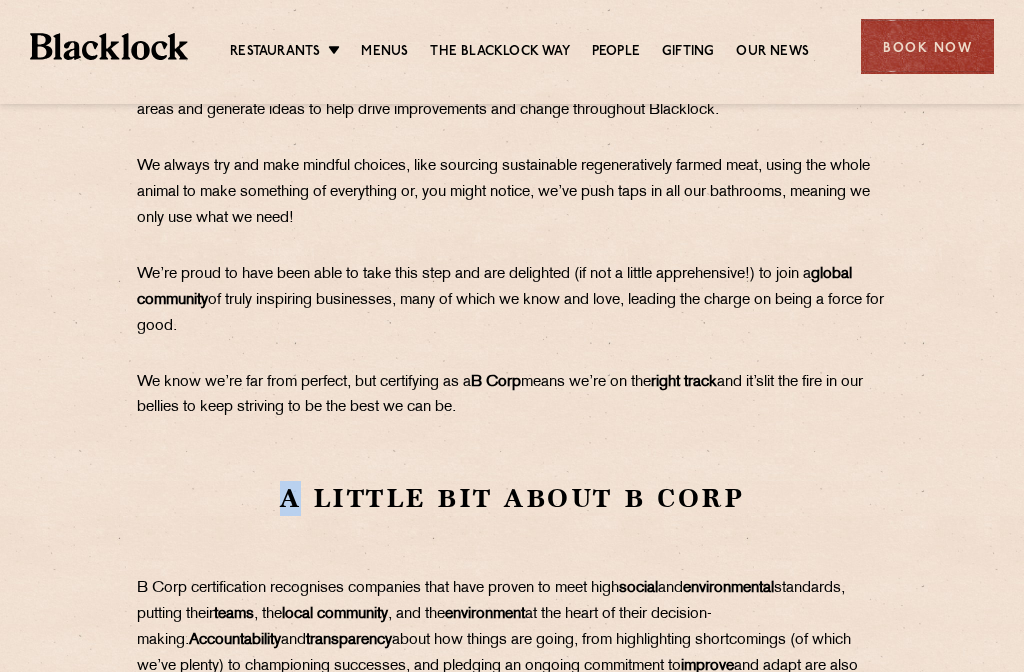 click on "Blacklock is a B Corp! After submitting our application this time last year, we have received confirmation that we are now officially a  B Corp We love running restaurants. It’s our  passion . But we’re equally dedicated to being a company that  does good  more widely and so, we are absolutely thrilled to share the news that we are now officially a  B Corp. When we first heard about  B Corp , back on a lockdown zoom call (remember those?!), it instantly (well, after a quick Google search if we’re honest) resonated with us and how we’ve always done things – put our  people  at the heart of everything to try and be a  great place  to work first and foremost whilst being mindful of the  impact  we are having generally – all in the hope that great restaurants should (with a bit of luck) follow. Well, it’s been quite the journey since that first zoom call. After the deepest of dives into all of our practices and every nook and cranny from people to  governance ,  sustainability  to our  Northstar" at bounding box center [512, -88] 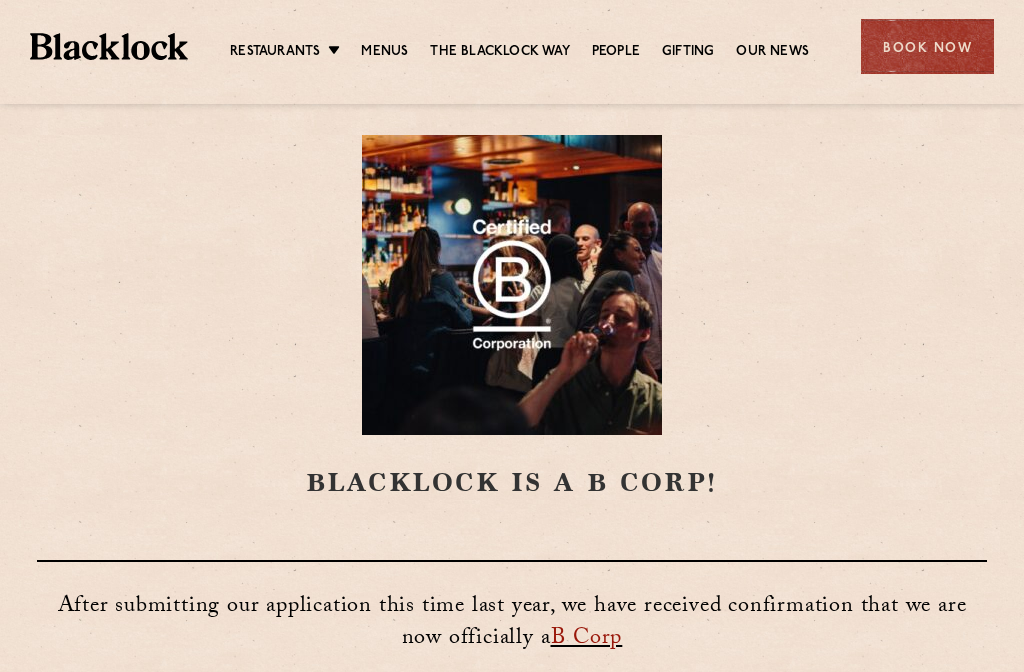 scroll, scrollTop: 0, scrollLeft: 0, axis: both 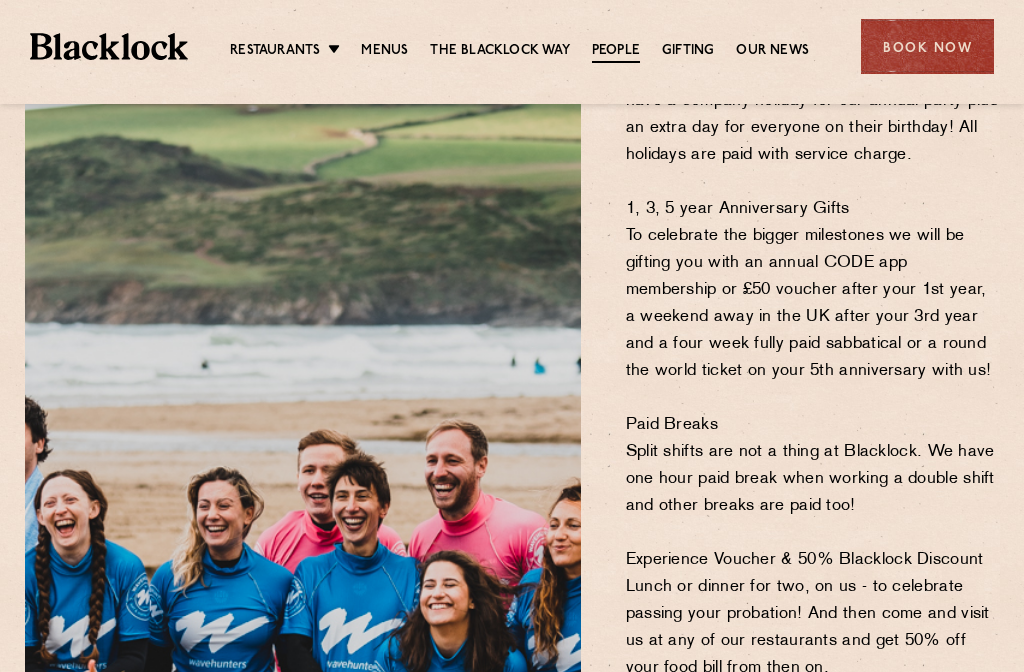 click on "Blacklock Benefits A Few Things We're Proud to Offer 30 days of holiday  In addition to the 28 days of statutory leave, we have a company holiday for our annual party plus an extra day for everyone on their birthday! All holidays are paid with service charge.    1, 3, 5 year Anniversary Gifts  To celebrate the bigger milestones we will be gifting you with an annual CODE app membership or £50 voucher after your 1st year, a weekend away in the [COUNTRY] after your 3rd year and a four week fully paid sabbatical or a round the world ticket on your 5th anniversary with us!    Paid Breaks  Split shifts are not a thing at Blacklock. We have one hour paid break when working a double shift and other breaks are paid too!    Experience Voucher £50 Blacklock Discount  Lunch or dinner for two, on us - to celebrate passing your probation! And then come and visit us at any of our restaurants and get 50% off your food bill from then on.     Charity Day  Take a paid day off to help your favourite charity!          Paw-ternity" at bounding box center (512, 672) 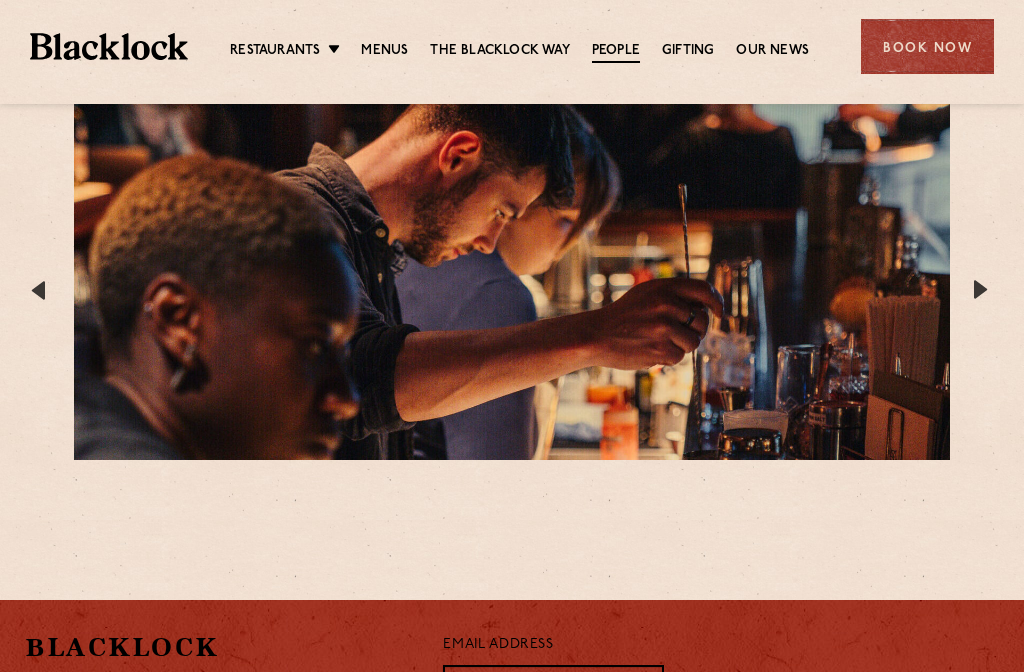scroll, scrollTop: 3617, scrollLeft: 0, axis: vertical 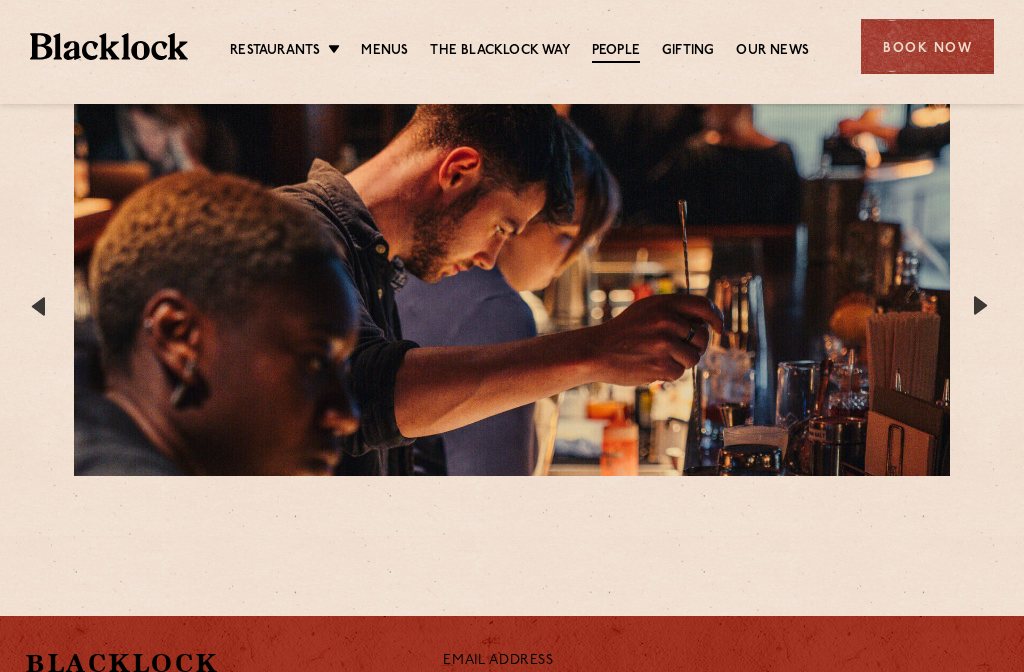click at bounding box center [984, 306] 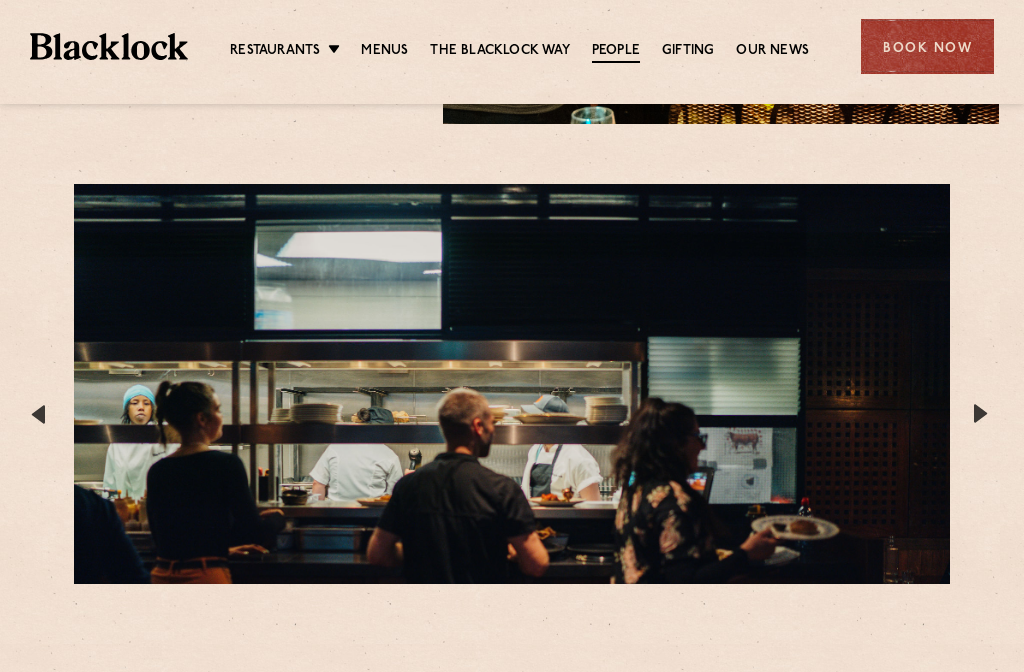 scroll, scrollTop: 3510, scrollLeft: 0, axis: vertical 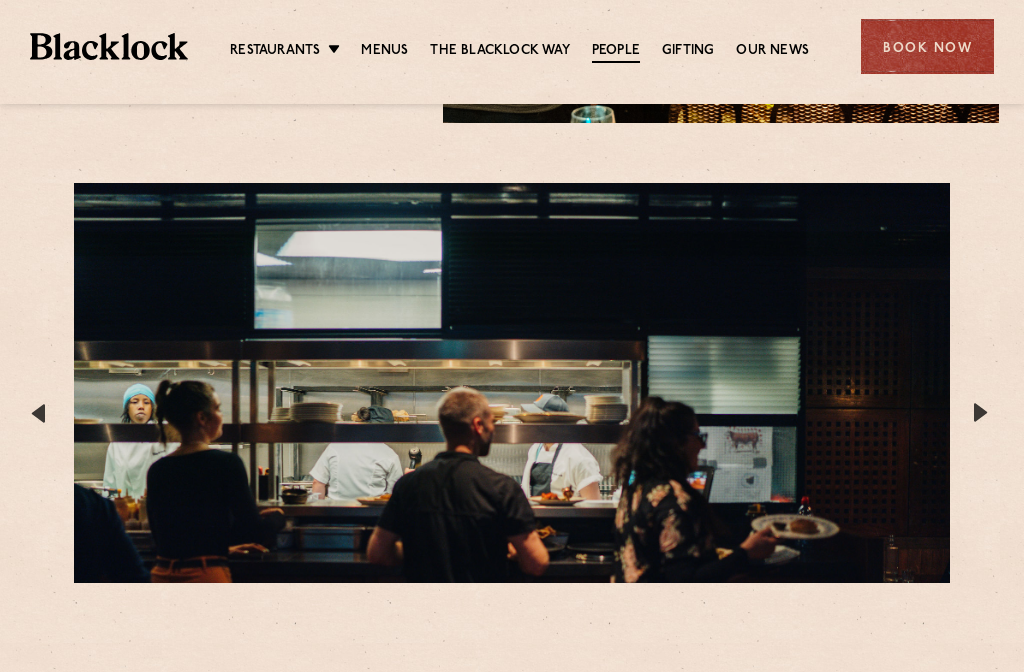 click at bounding box center [984, 413] 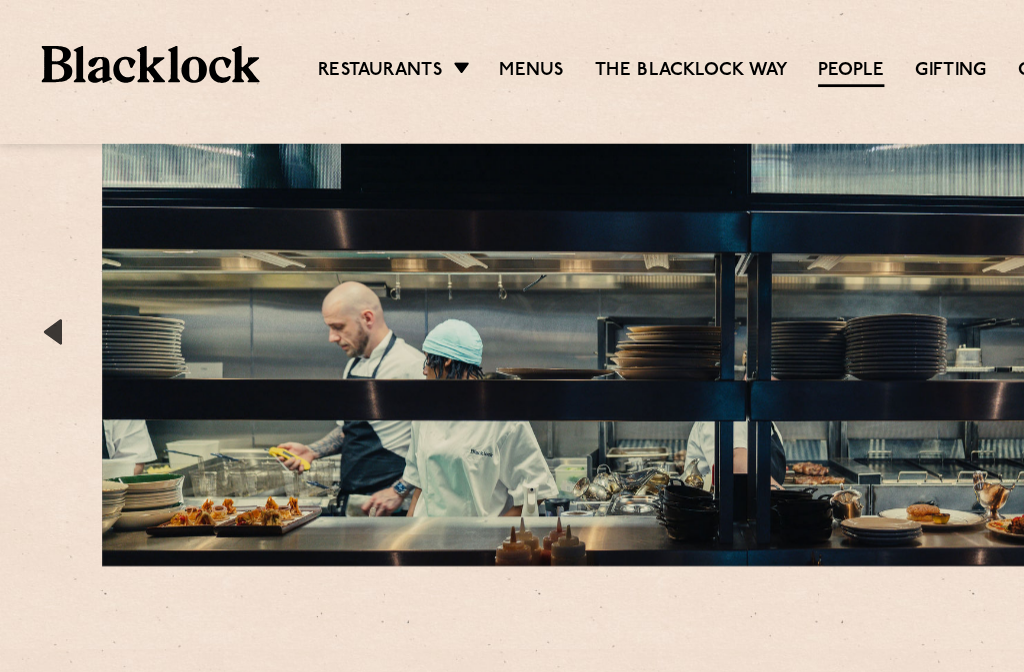 scroll, scrollTop: 3566, scrollLeft: 0, axis: vertical 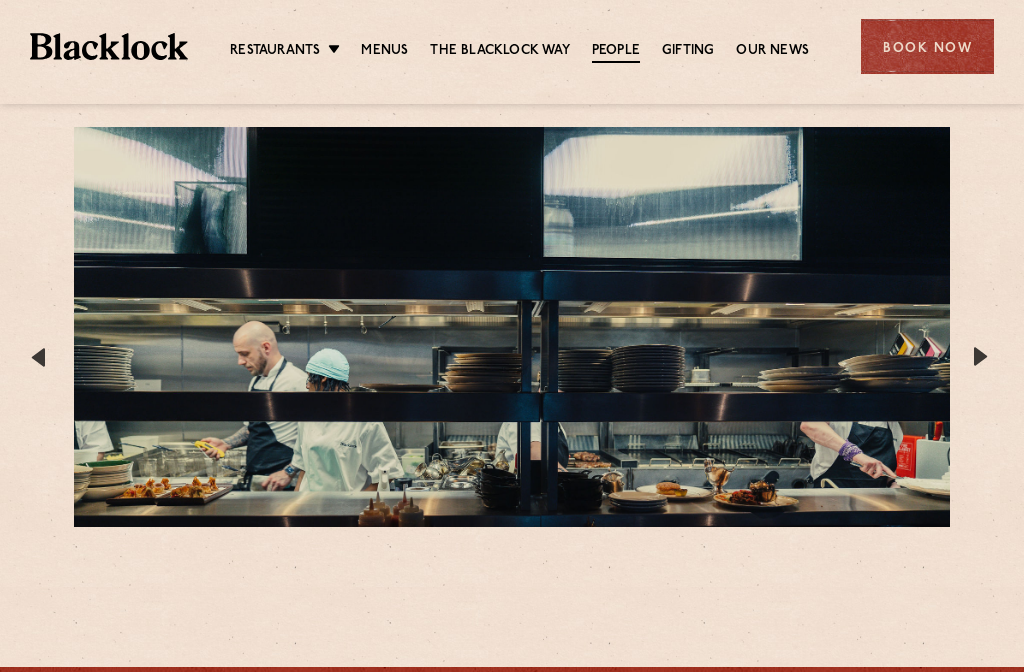 click at bounding box center (984, 357) 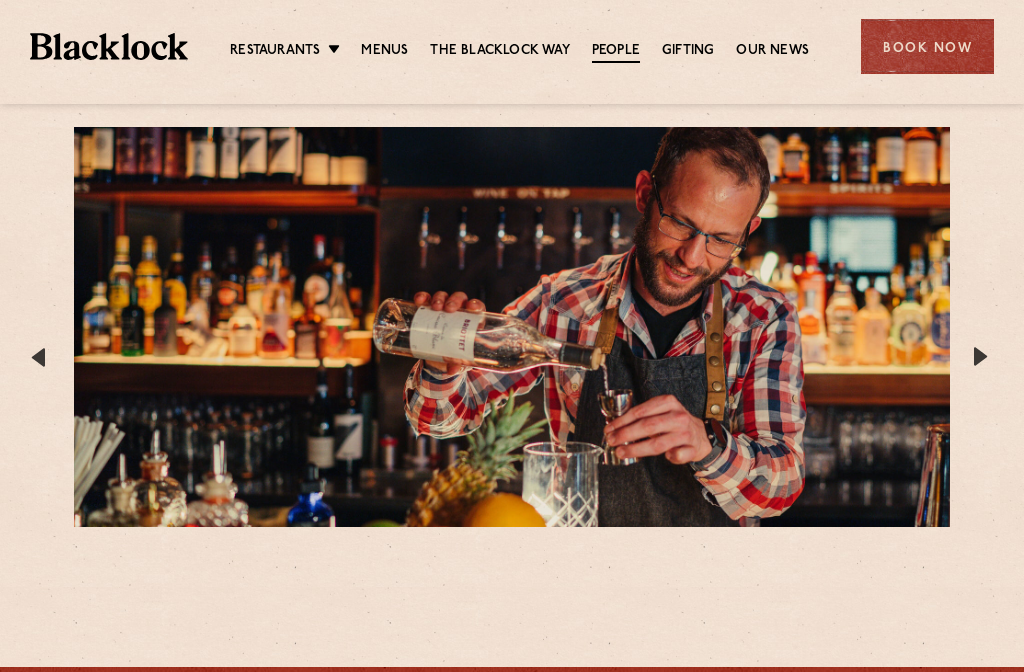 click at bounding box center (984, 357) 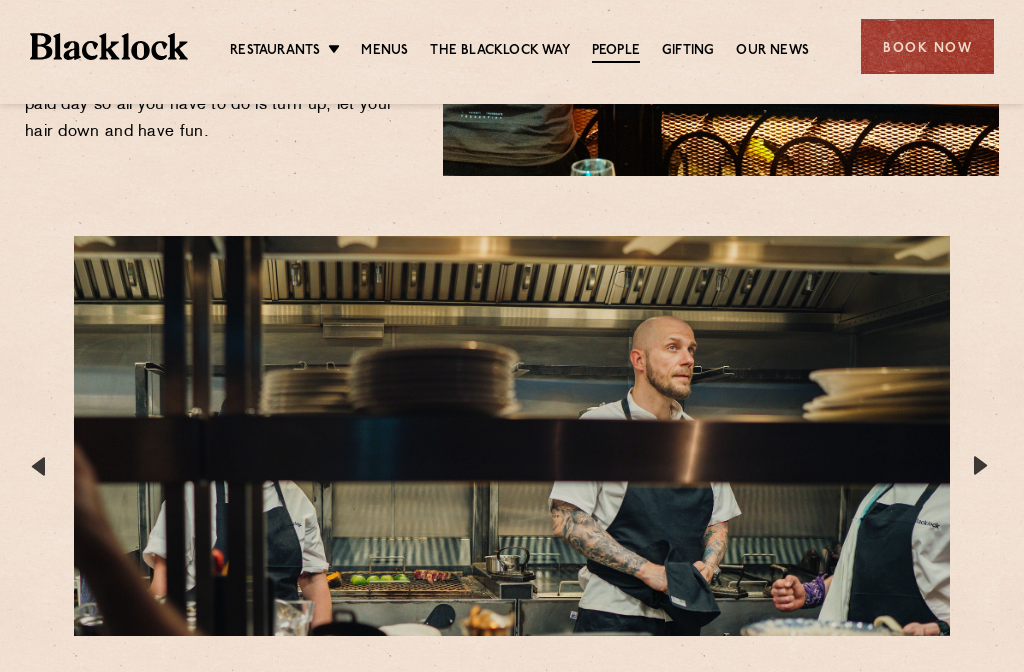 scroll, scrollTop: 3483, scrollLeft: 0, axis: vertical 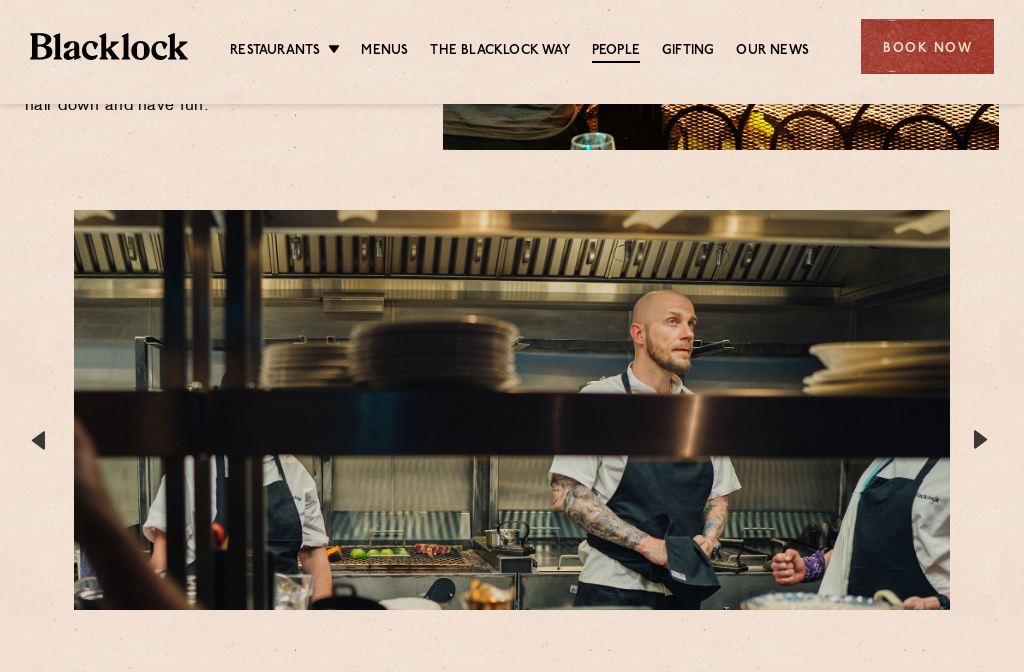 click at bounding box center (512, 440) 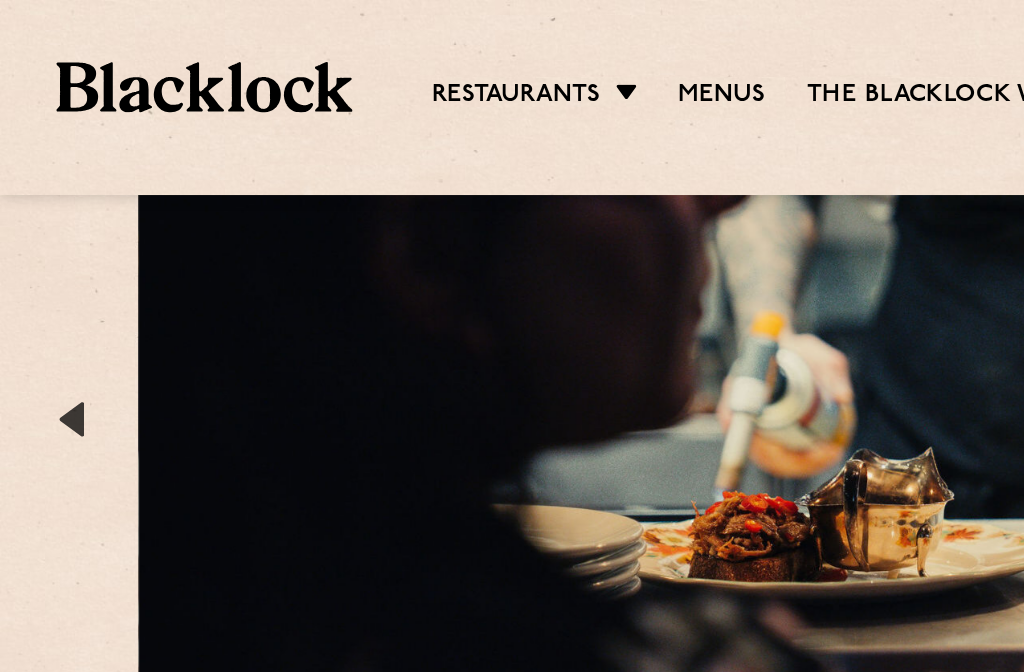scroll, scrollTop: 3519, scrollLeft: 0, axis: vertical 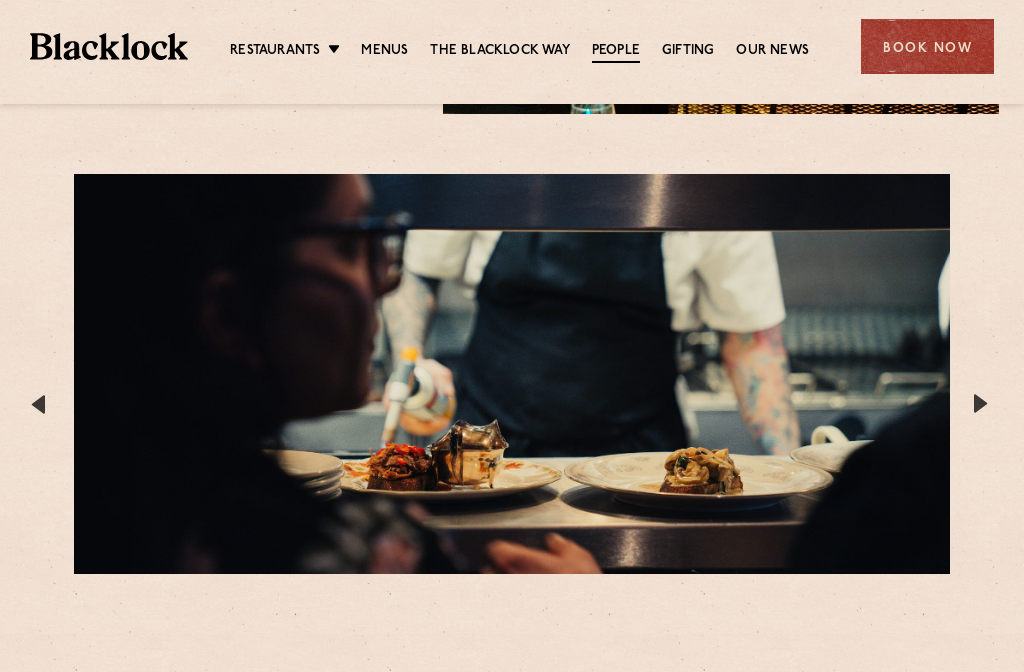 click at bounding box center [512, 404] 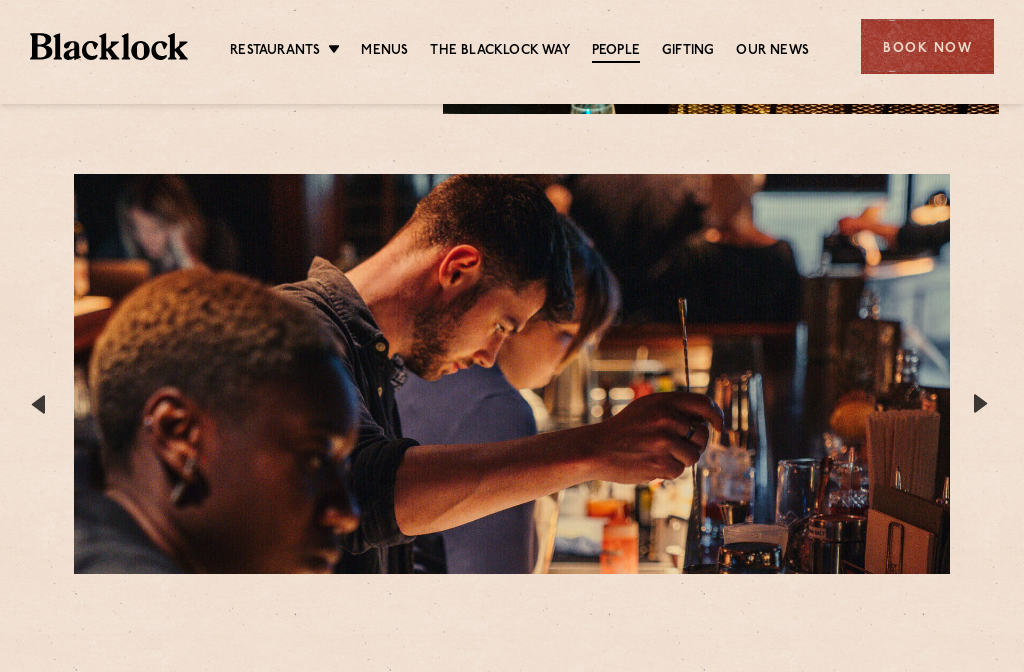 click at bounding box center (984, 404) 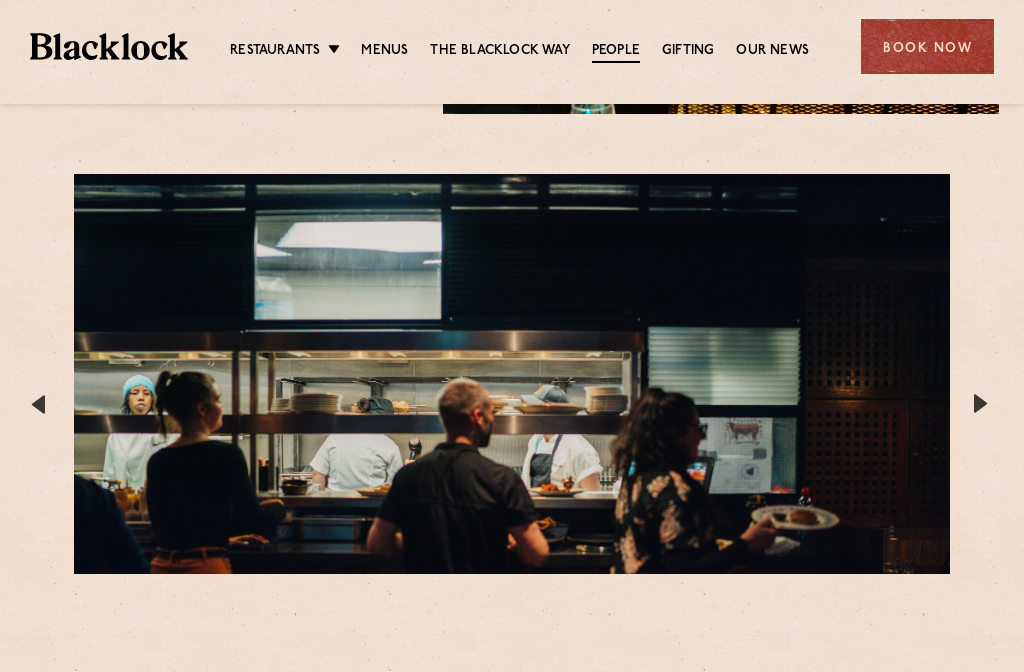 click at bounding box center (984, 404) 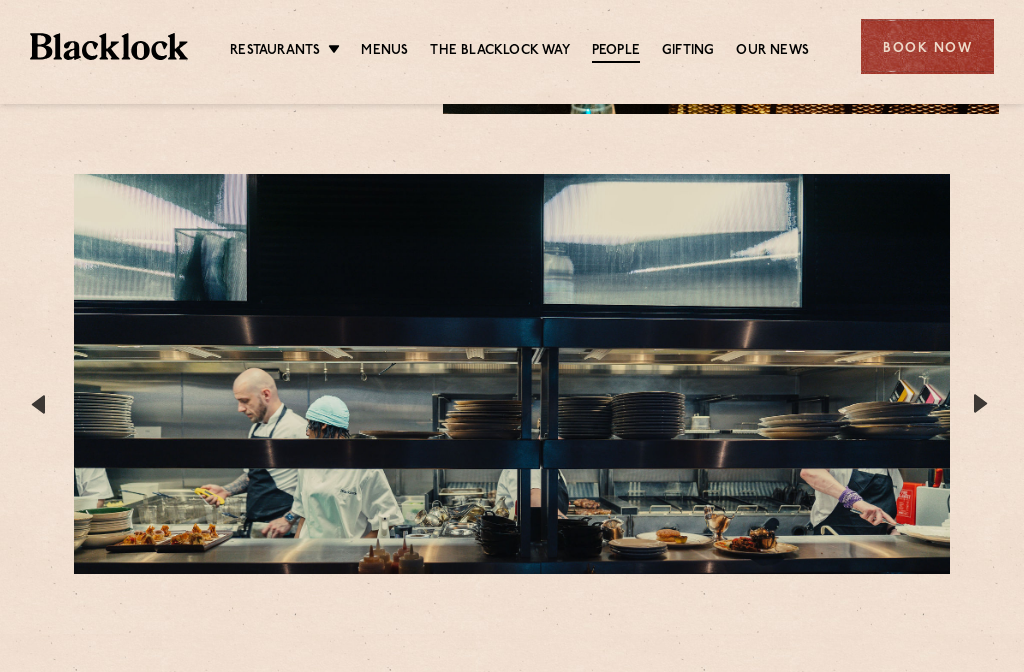 click at bounding box center [984, 404] 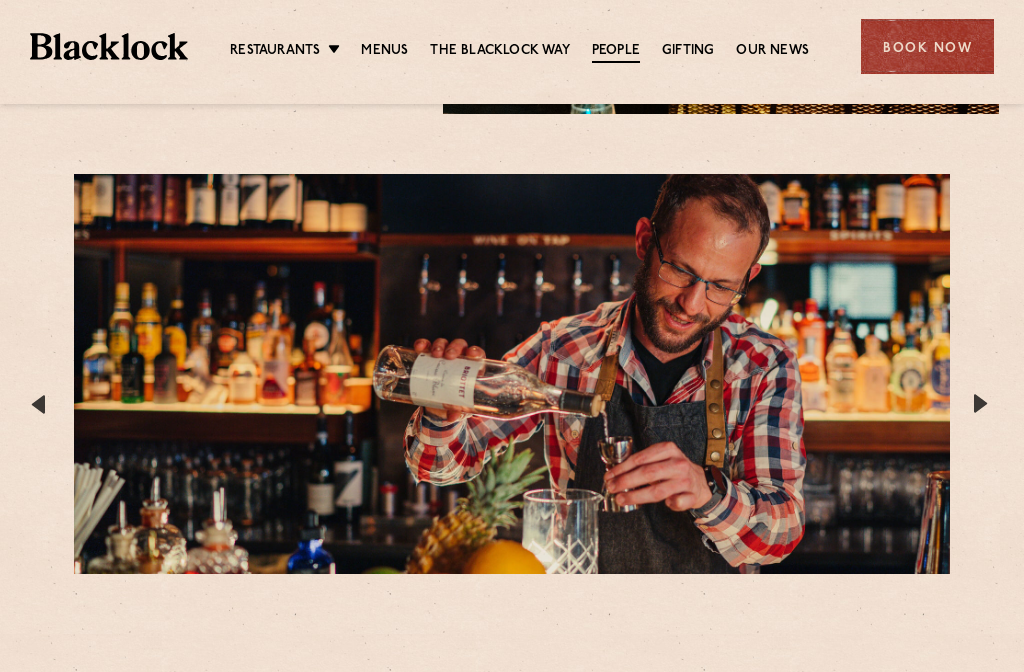 click at bounding box center [984, 404] 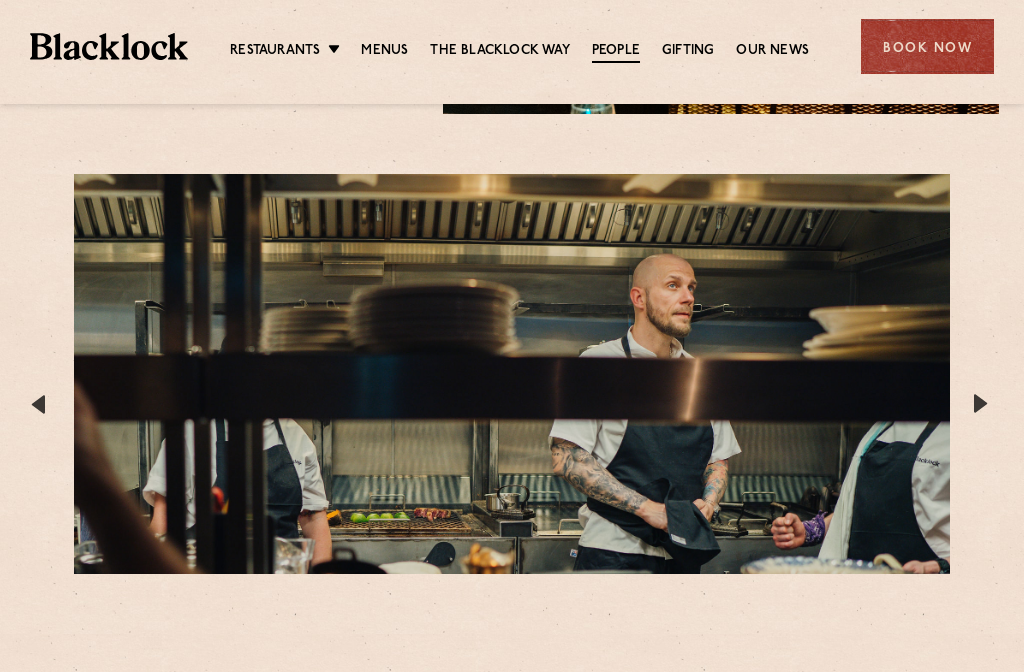 click at bounding box center (984, 404) 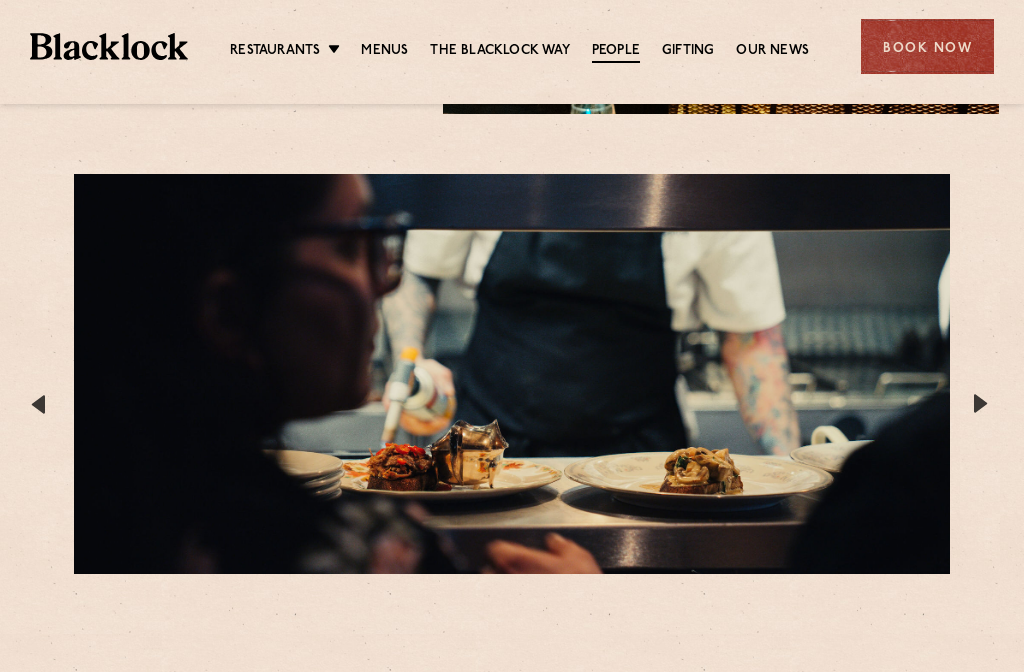 click at bounding box center [984, 404] 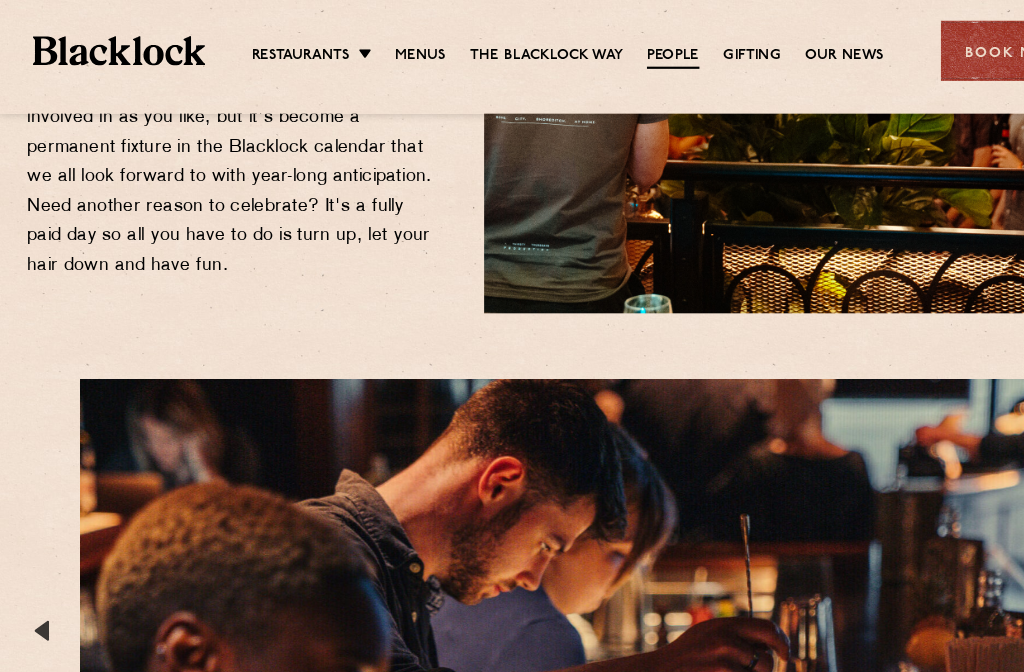 scroll, scrollTop: 3344, scrollLeft: 38, axis: both 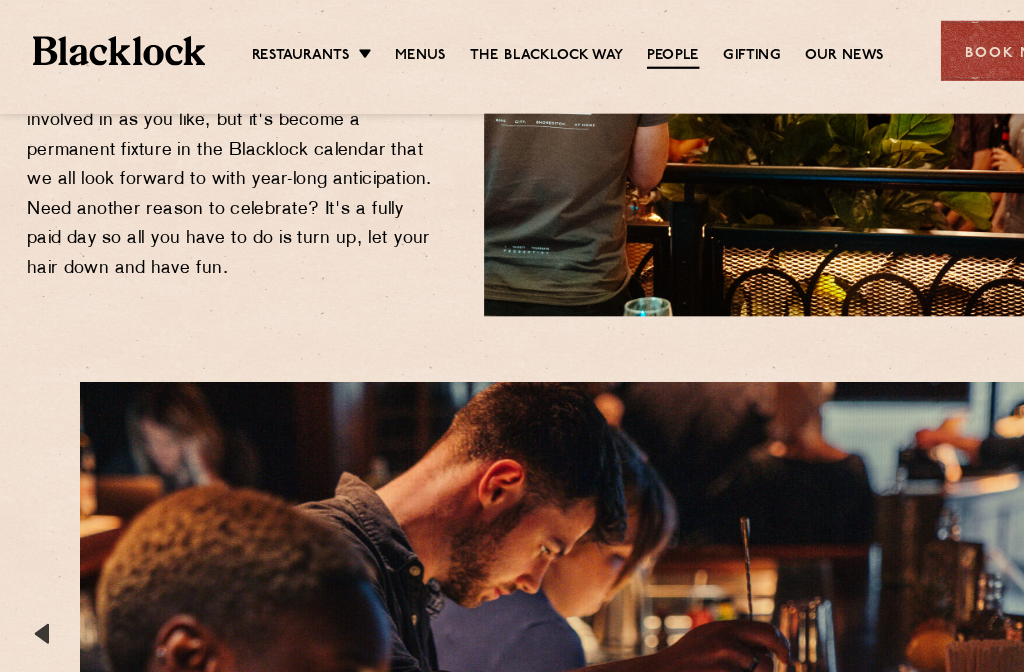 click on "Gifting" at bounding box center [688, 51] 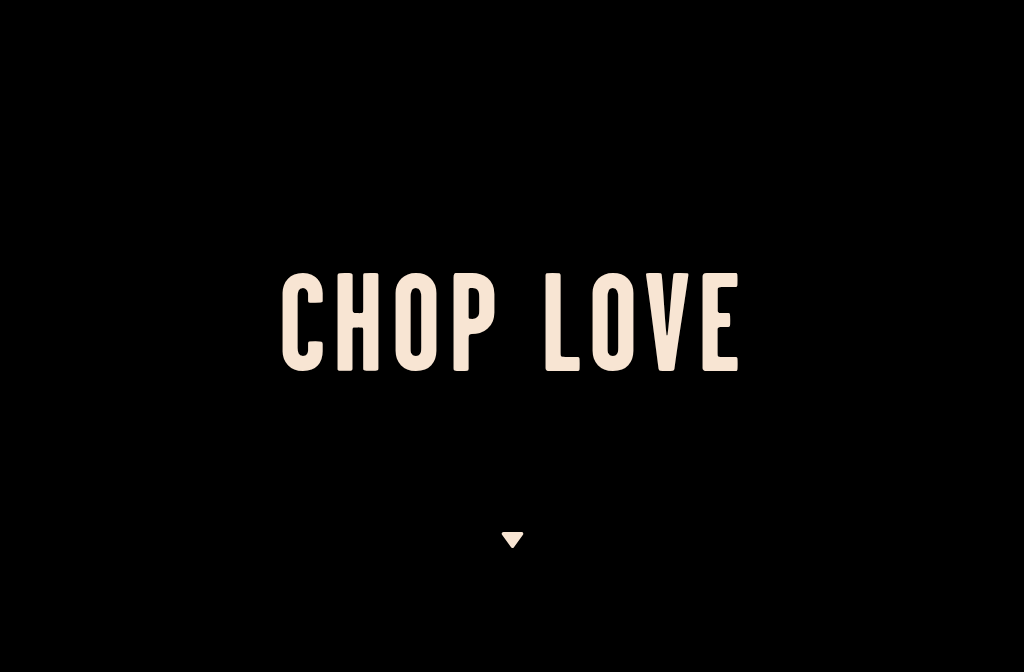 click at bounding box center [512, 540] 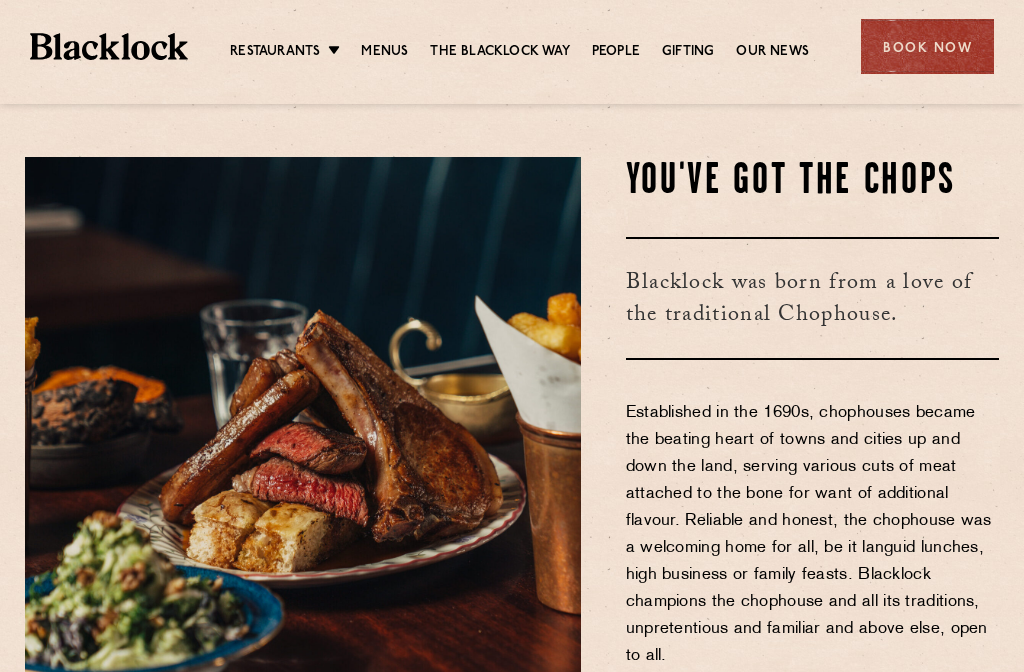 scroll, scrollTop: 575, scrollLeft: 0, axis: vertical 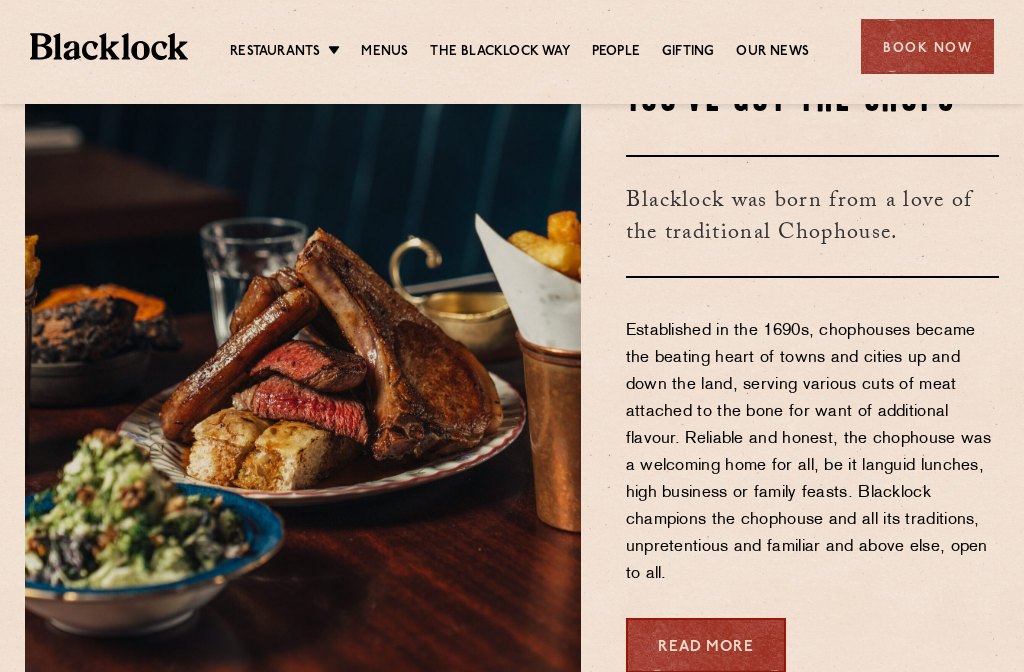 click on "You've Got The Chops Blacklock was born from a love of the traditional Chophouse. Established in the 1690s, chophouses became the beating heart of towns and cities up and down the land, serving various cuts of meat attached to the bone for want of additional flavour. Reliable and honest, the chophouse was a welcoming home for all, be it languid lunches, high business or family feasts. Blacklock champions the chophouse and all its traditions, unpretentious and familiar and above else, open to all.   Read More" at bounding box center (805, 374) 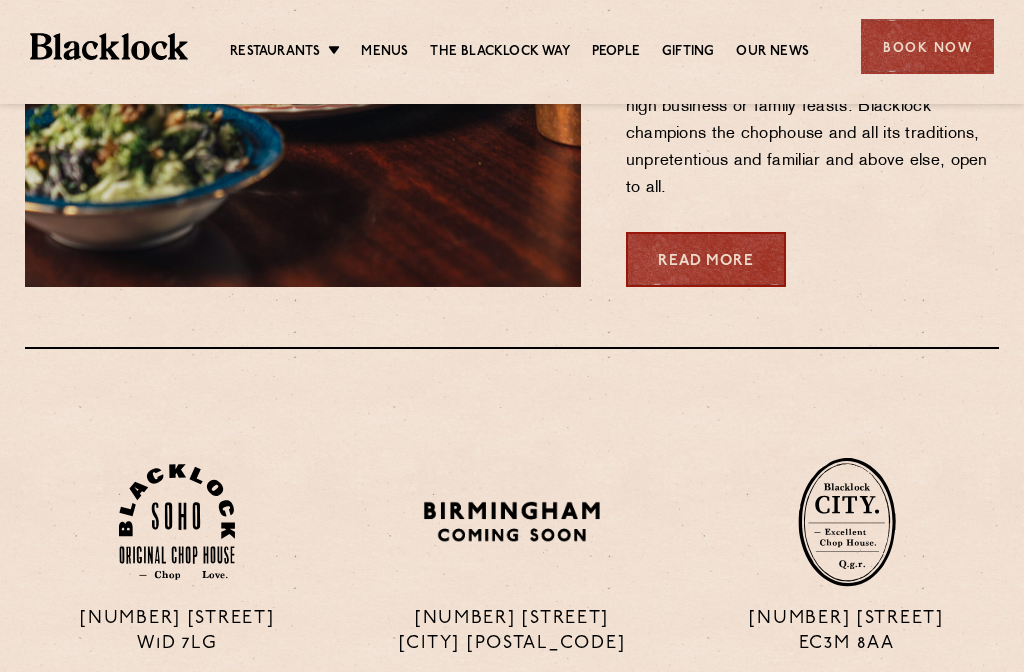 scroll, scrollTop: 1024, scrollLeft: 0, axis: vertical 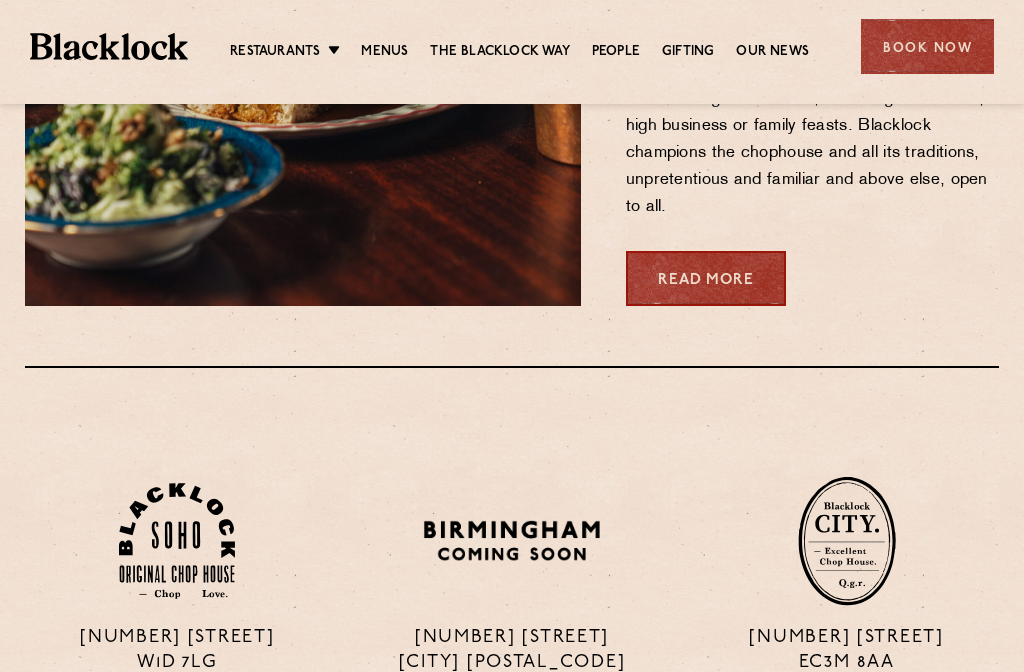 click on "Read More" at bounding box center (706, 278) 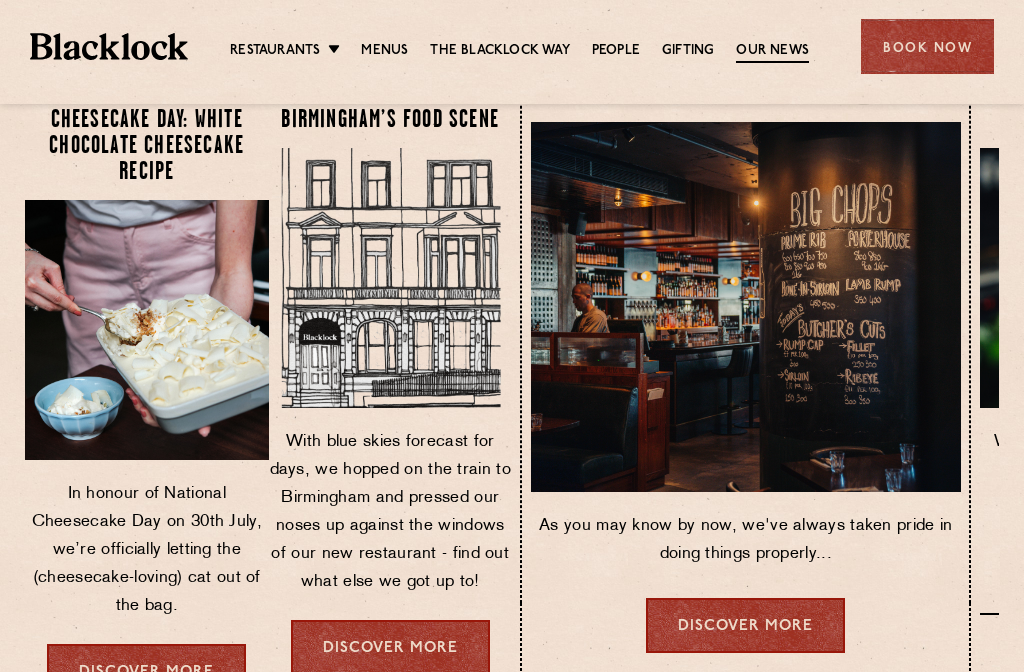 scroll, scrollTop: 204, scrollLeft: 0, axis: vertical 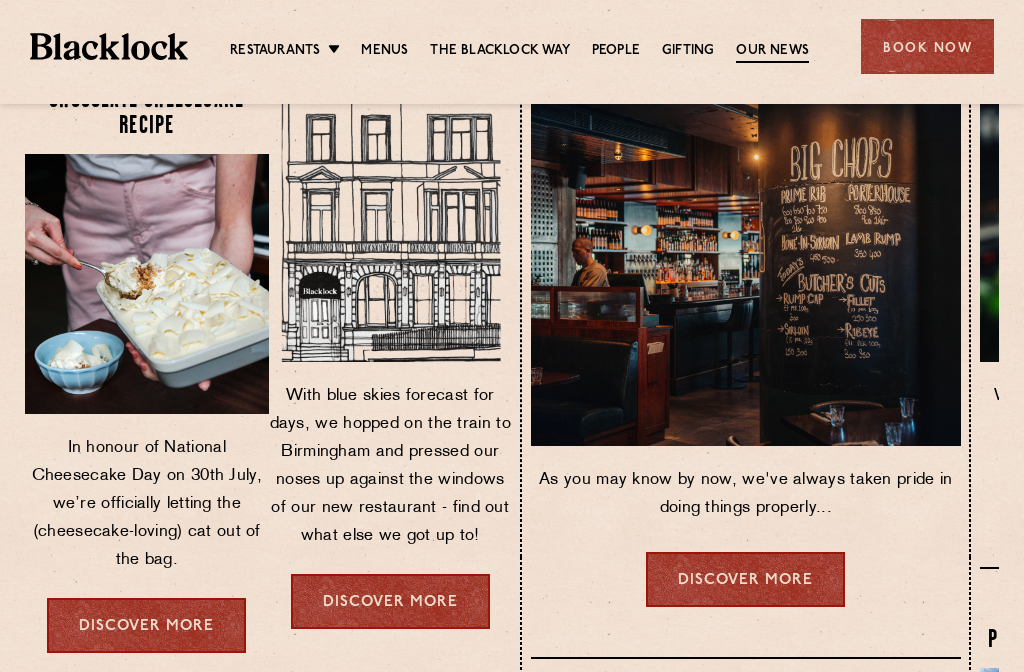click on "Discover more" at bounding box center (146, 625) 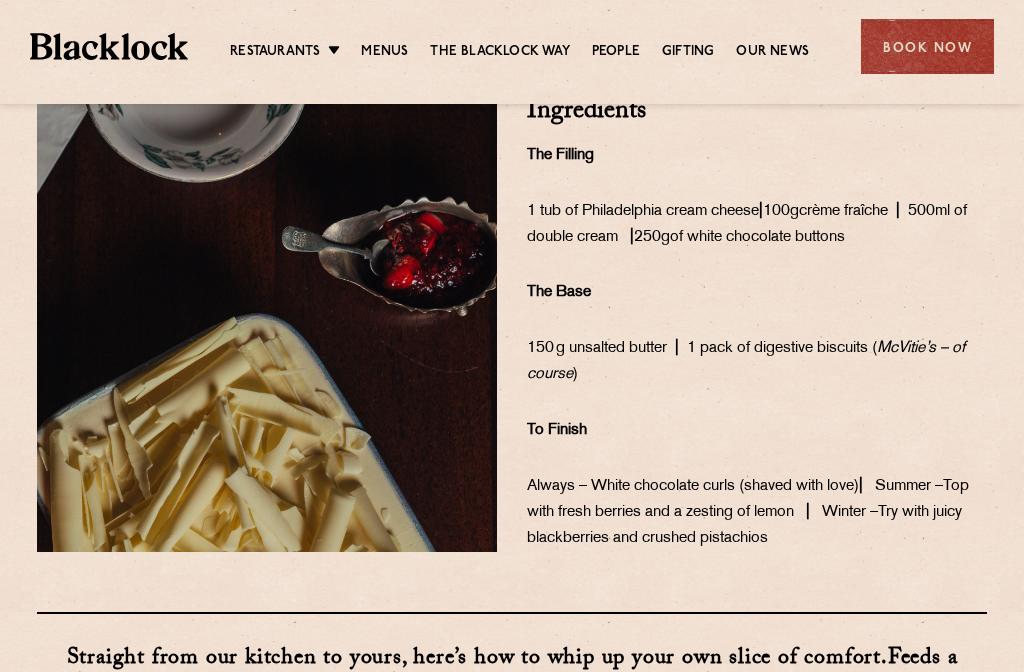 scroll, scrollTop: 767, scrollLeft: 0, axis: vertical 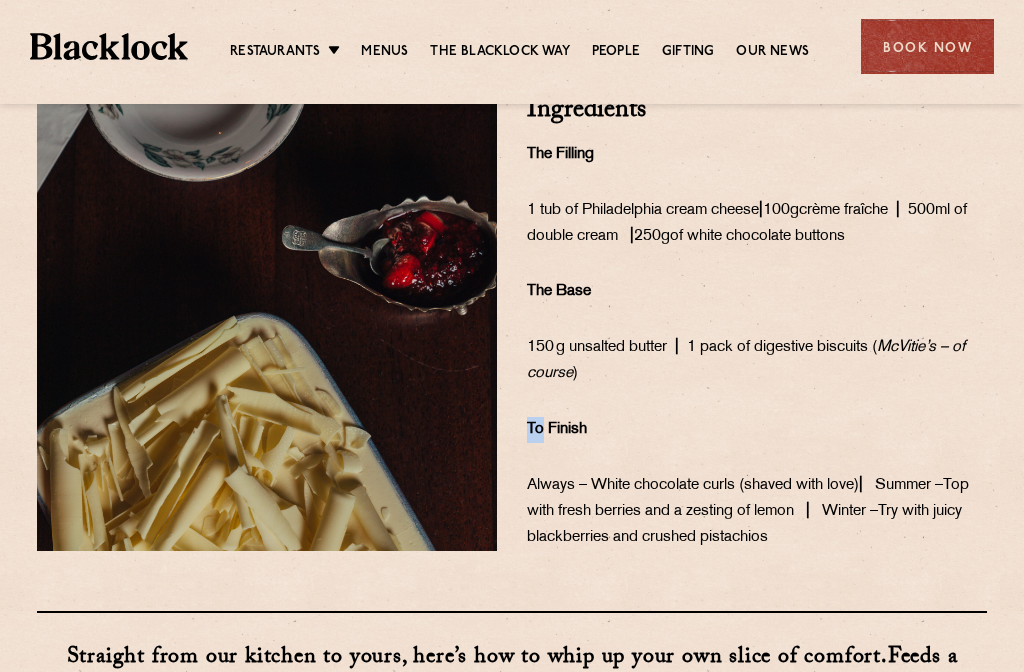 click at bounding box center [267, 324] 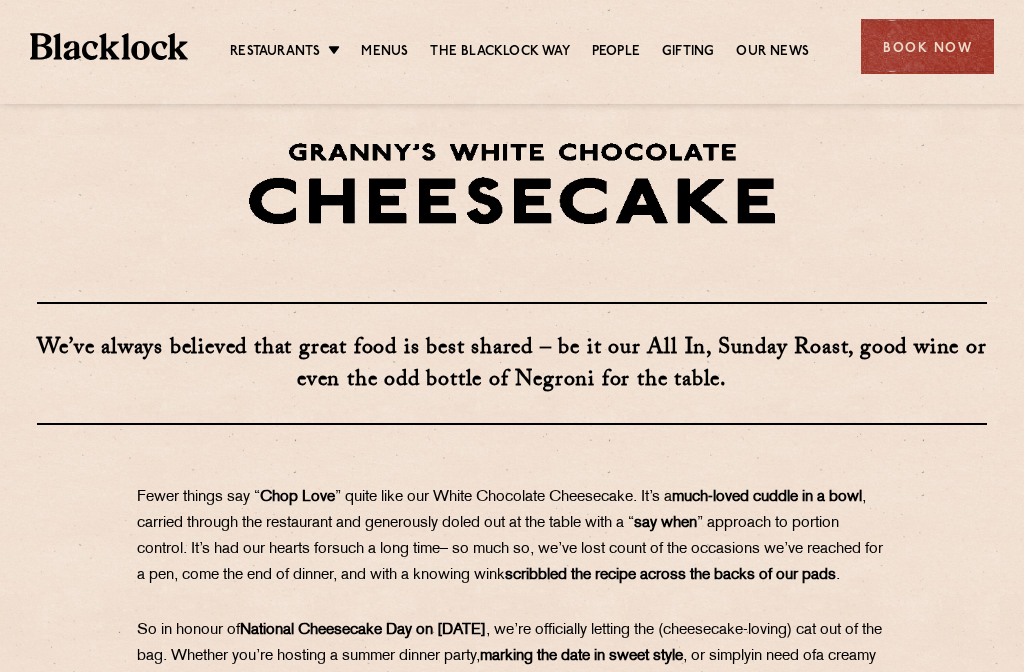 scroll, scrollTop: 0, scrollLeft: 0, axis: both 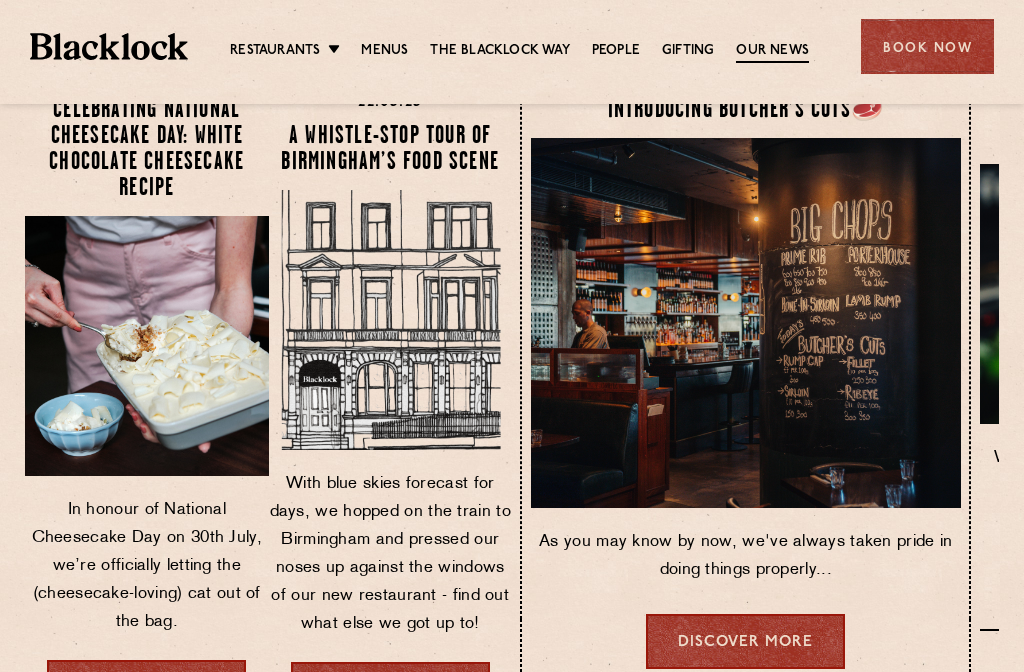 click on "Discover more" at bounding box center [390, 689] 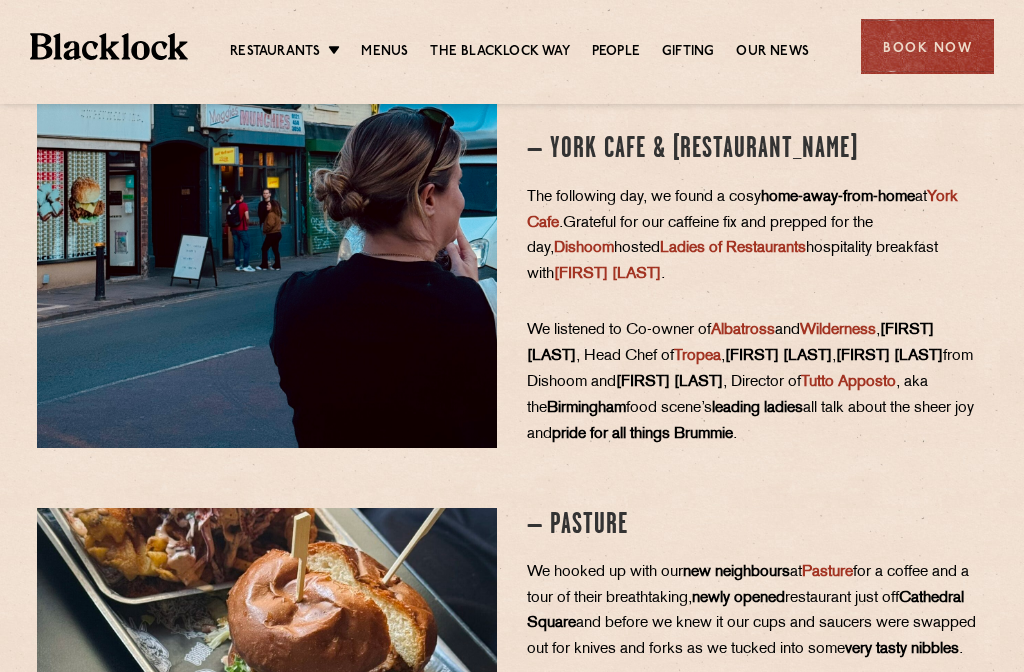 scroll, scrollTop: 1621, scrollLeft: 0, axis: vertical 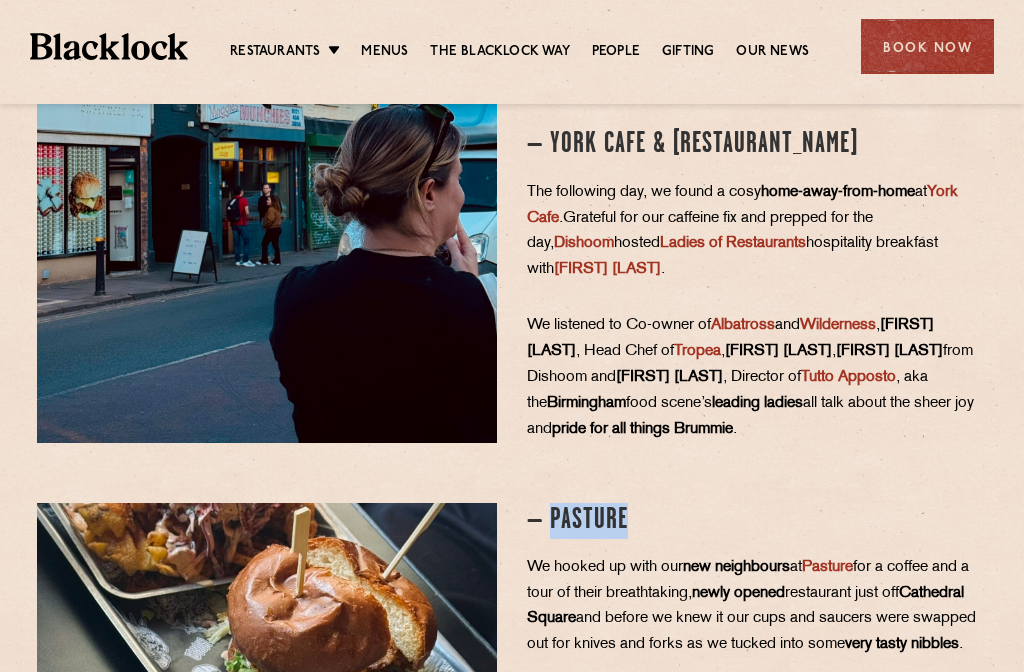 click on "This Autumn, Blacklock is opening in Birmingham and with blue skies forecast for days, we hopped on the train and pressed our noses up against the windows of our new restaurant. Arriving in a new place, our  first port of call  was to meet our (very lovely)  new neighbours  to find out where their  favourite spots  are to  kick back and relax . This swiftly turned into  a whistle-stop tour of the best places to eat and drink  in and around Birmingham,  along the canals  and further a field to  awesome   places  like  Stirchley . Here’s where we went – Orelle Walking along  Colmore Road , we were greeted by Christina and  whisked up  to the 24th floor to a stunning restaurant and bar called  Orelle  which boasts a  panoramic birds eye view  of the city and beyond.  With  cameras in hand  and  jaws on the floor , we mentally bookmarked this as  a great spot  for anyone looking for a room with a view or city-centre, very  romantic date night . – Couch From there,  one place  was on all the  local’s lips" at bounding box center (512, -56) 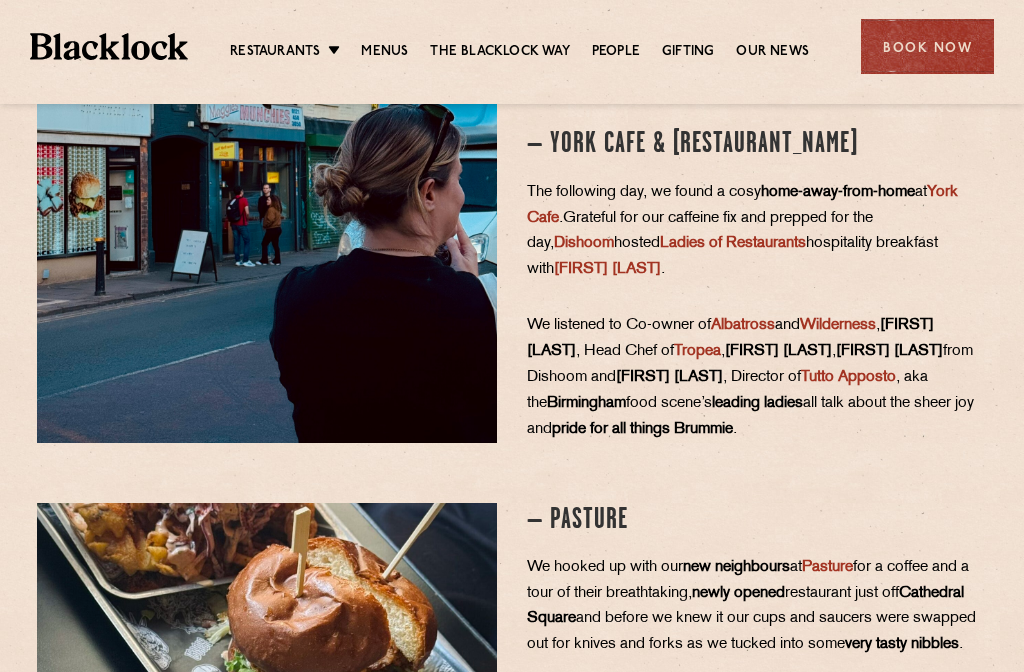 click on "– Pasture" at bounding box center (757, 521) 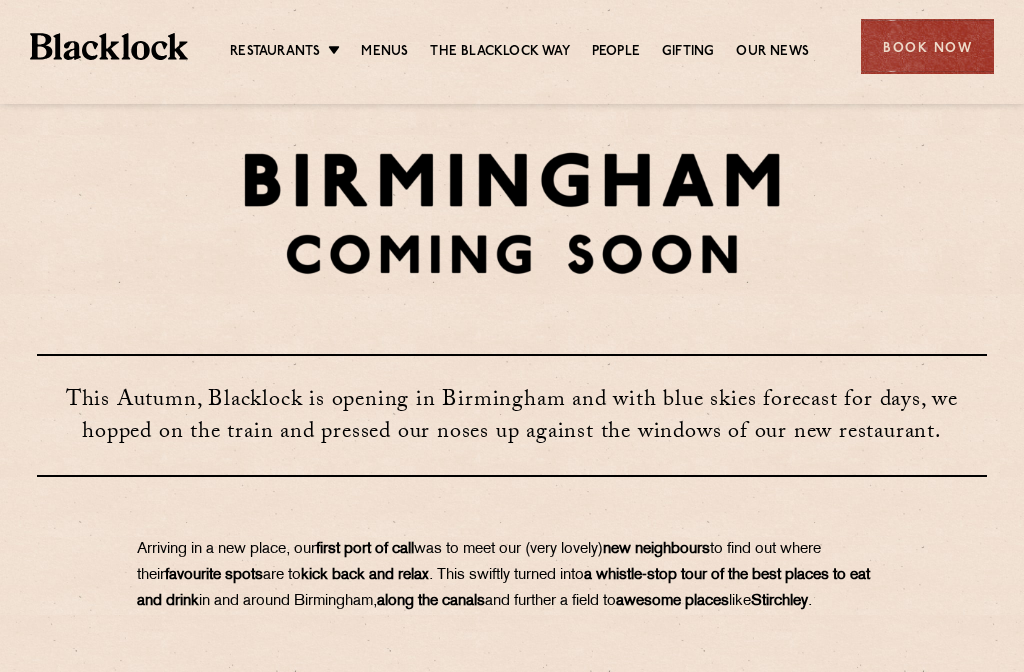 scroll, scrollTop: 0, scrollLeft: 0, axis: both 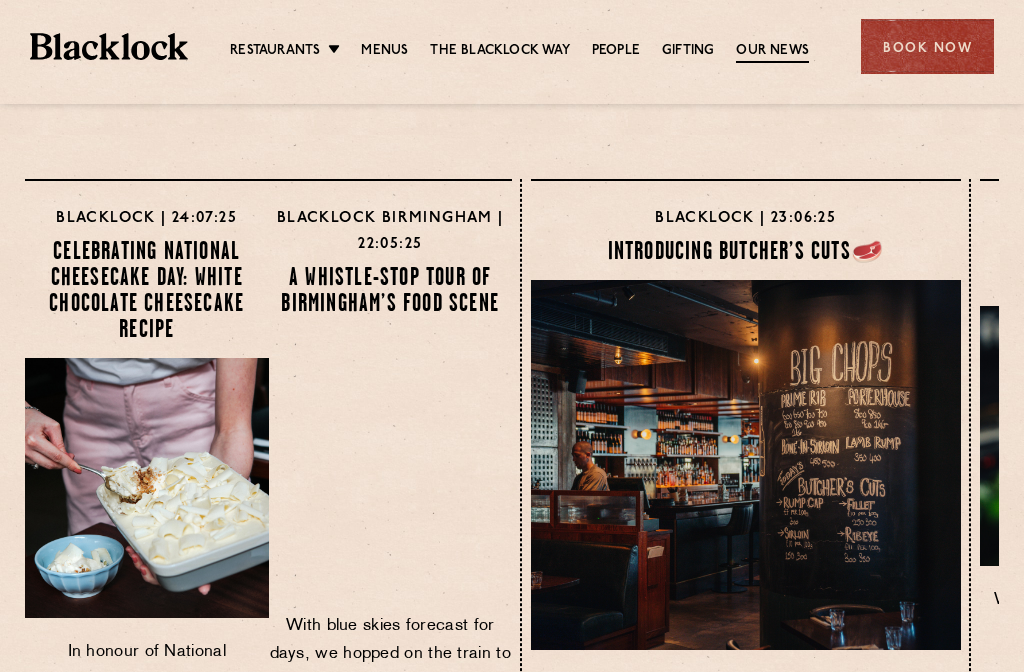 click on "Blacklock  | [DATE] The Blacklock Martini Guide   Written for home mixologists and city bar-hoppers alike   Discover more" at bounding box center [1102, 475] 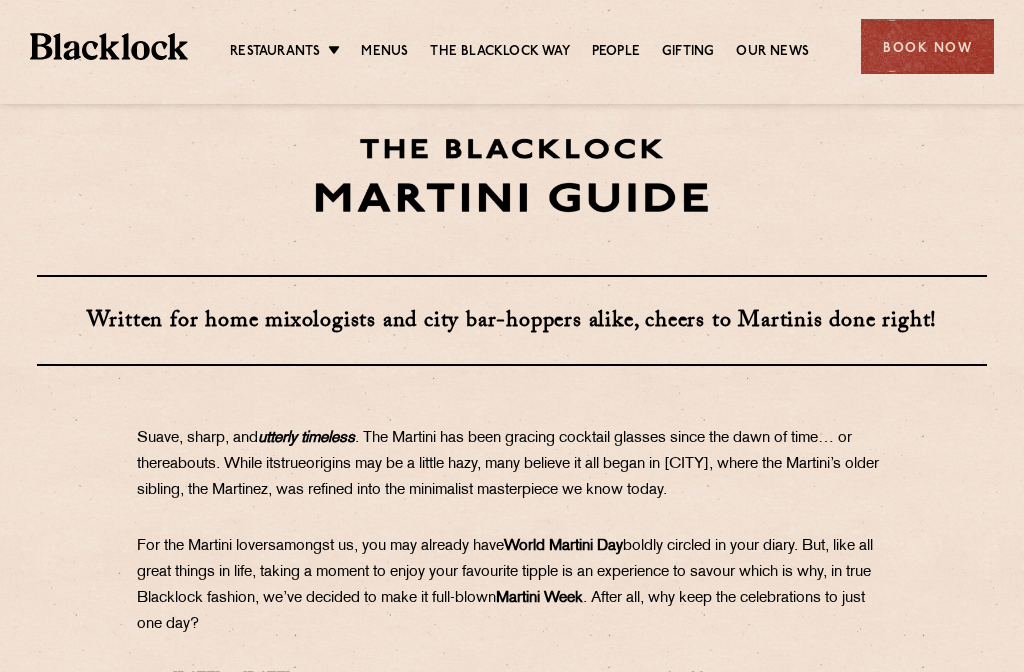 scroll, scrollTop: 0, scrollLeft: 0, axis: both 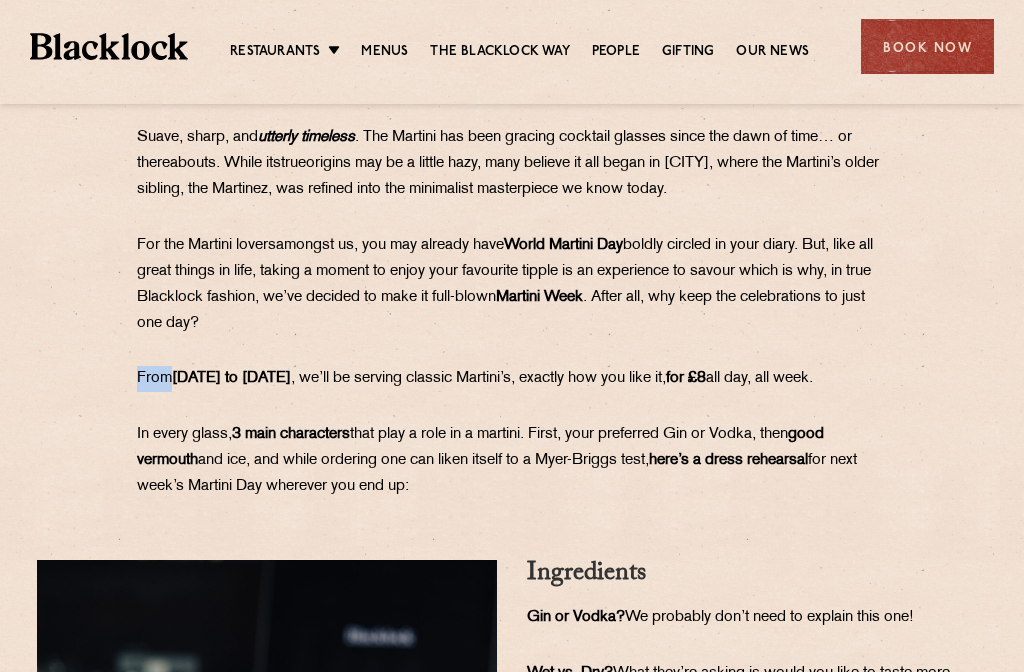 click on "Written for home mixologists and city bar-hoppers alike, cheers to Martinis done right! Suave, sharp, and  utterly timeless . The Martini has been gracing cocktail glasses since the dawn of time… or thereabouts. While its  true  origins may be a little hazy, many believe it all began in [CITY], where the Martini’s older sibling, the Martinez, was refined into the minimalist masterpiece we know today. For the Martini lovers  amongst us , you may already have  World Martini Day  boldly circled in your diary. But, like all great things in life, taking a moment to enjoy your favourite tipple is an experience to savour which is why, in true Blacklock fashion, we’ve decided to make it full-blown  Martini Week . After all, why keep the celebrations to just one day? From  [DATE] to [DATE] , we’ll be serving classic Martini’s, exactly how you like it,  for £8  all day, all week.  In every glass,  3 main characters  that play a role in a martini. First, your preferred Gin or Vodka, then  good vermouth or" at bounding box center (512, 1278) 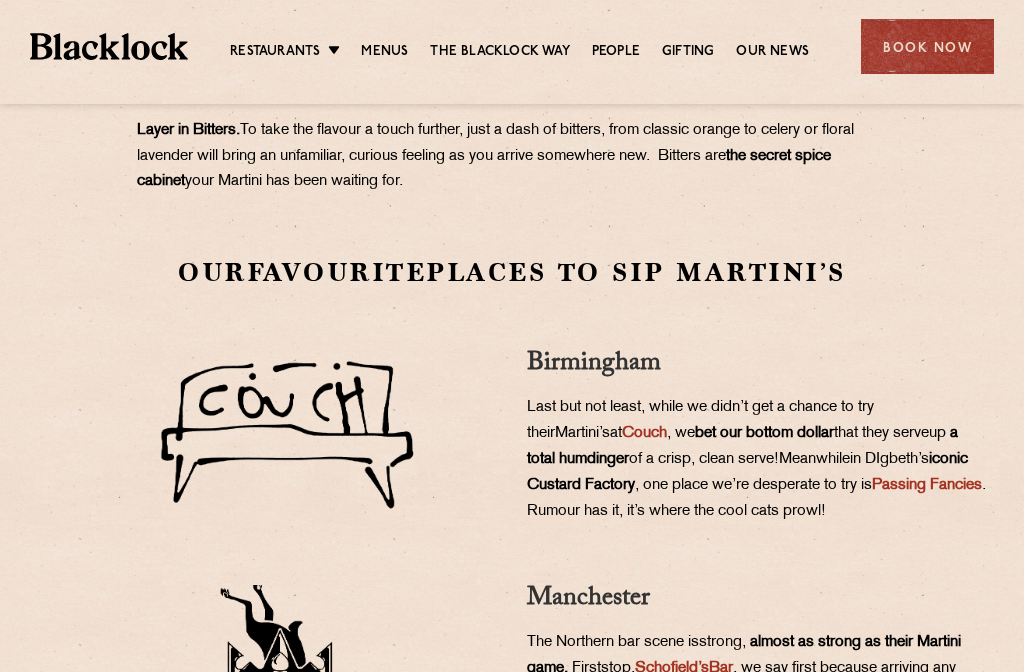 scroll, scrollTop: 1973, scrollLeft: 0, axis: vertical 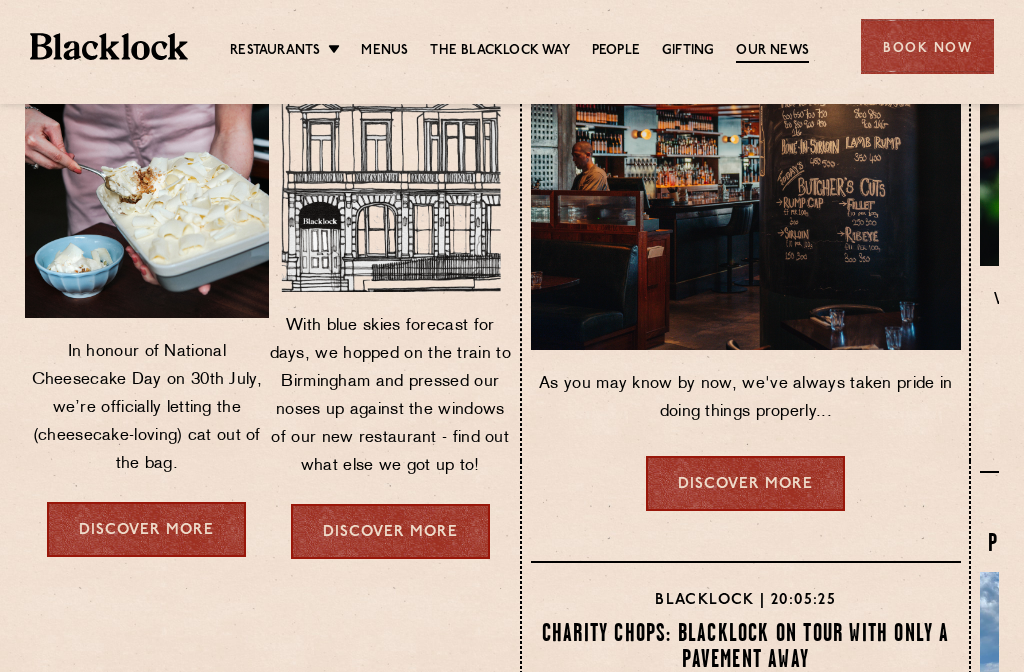 click on "Discover more" at bounding box center (745, 483) 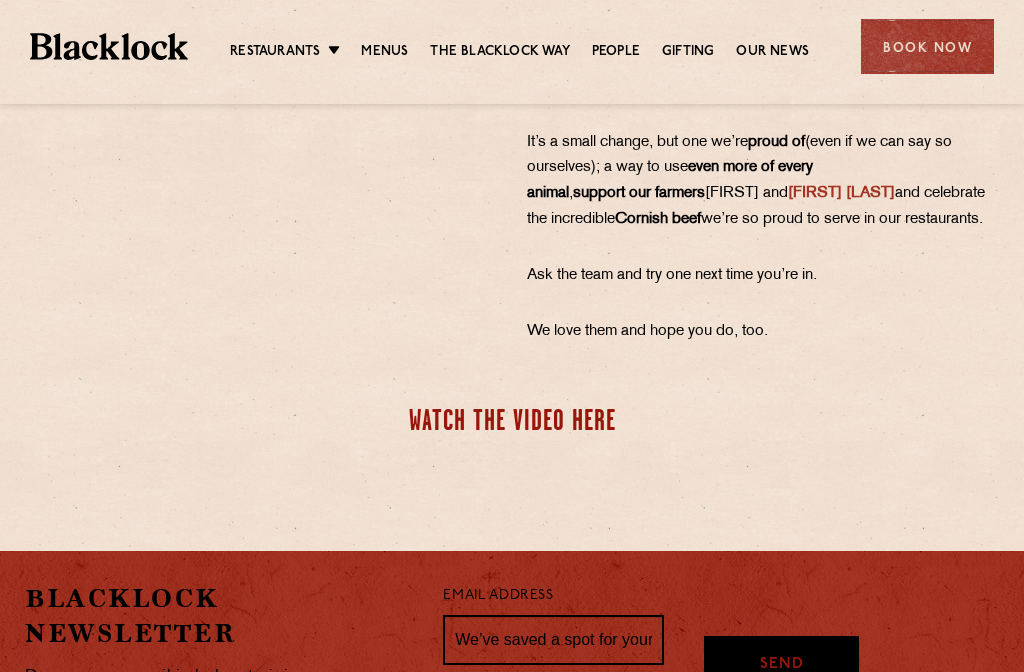 scroll, scrollTop: 682, scrollLeft: 0, axis: vertical 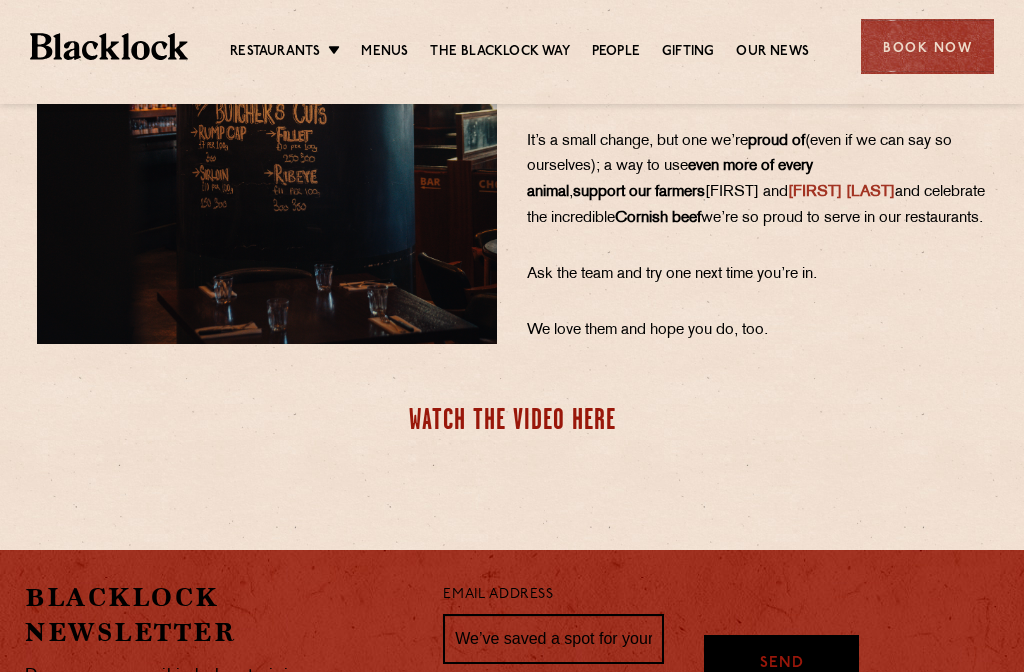 click on "Watch the video here" at bounding box center [512, 421] 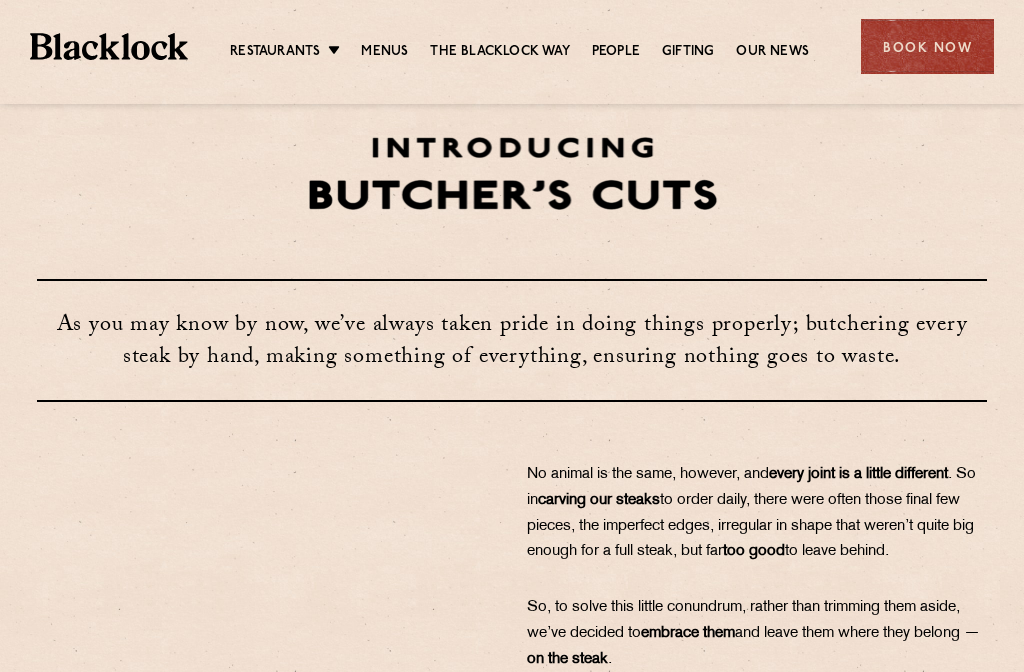 scroll, scrollTop: 0, scrollLeft: 0, axis: both 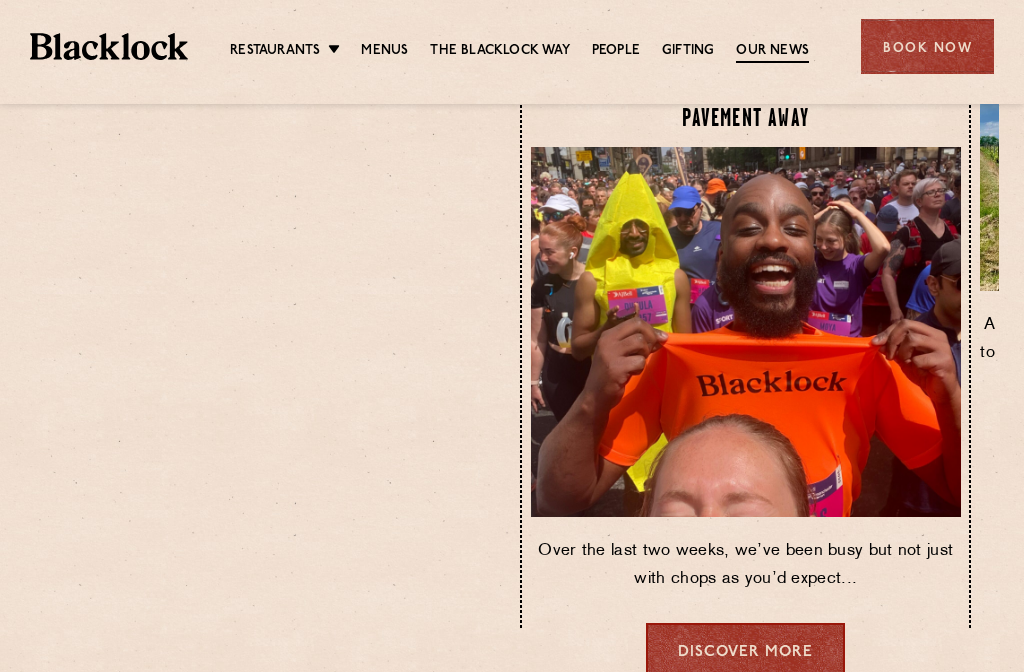 click on "Discover more" at bounding box center [745, 650] 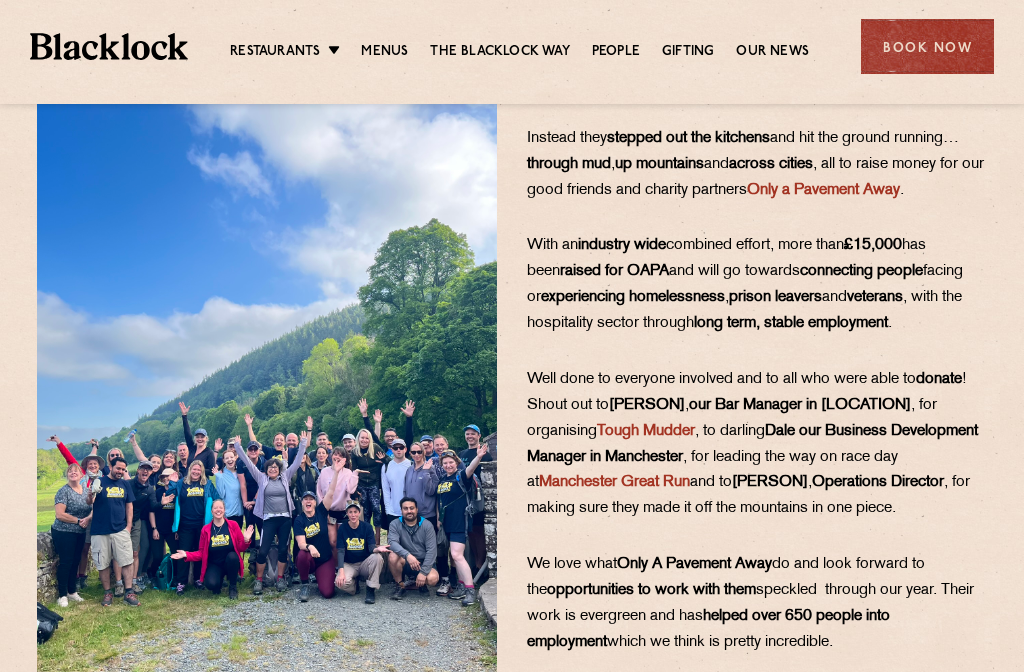 scroll, scrollTop: 246, scrollLeft: 0, axis: vertical 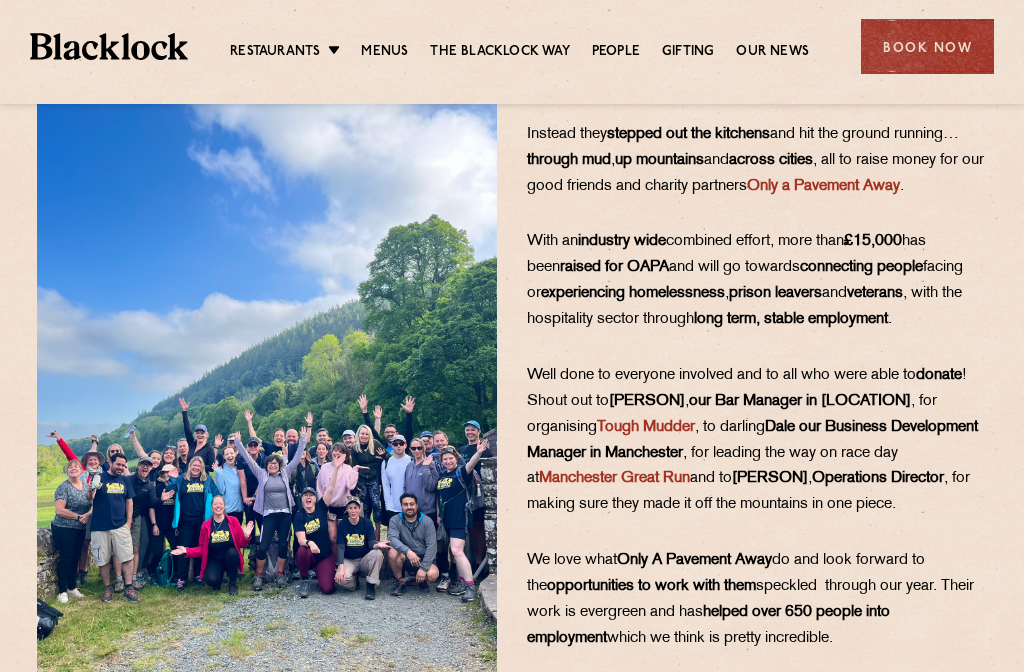 click on "Shout out to [PERSON], our Bar Manager in [LOCATION], for organising Tough Mudder, to darling [PERSON] our Business Development Manager in [LOCATION], for leading the way on race day at [EVENT] and to [PERSON], Operations Director, for making sure they made it off the mountains in one piece. We love what Only A Pavement Away do and look forward to the" at bounding box center [512, 386] 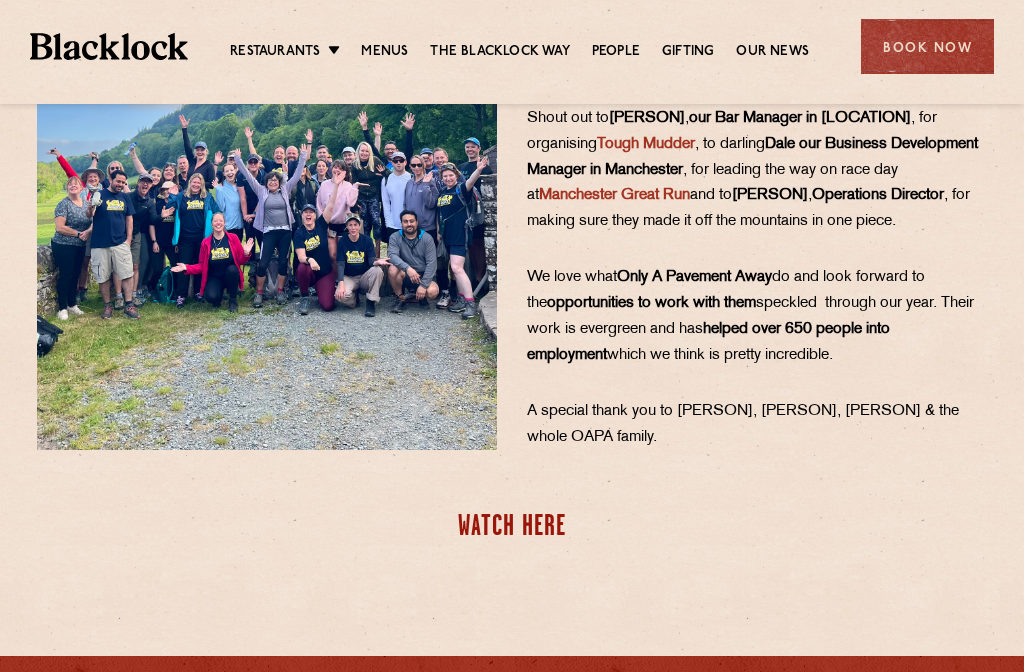 scroll, scrollTop: 534, scrollLeft: 0, axis: vertical 